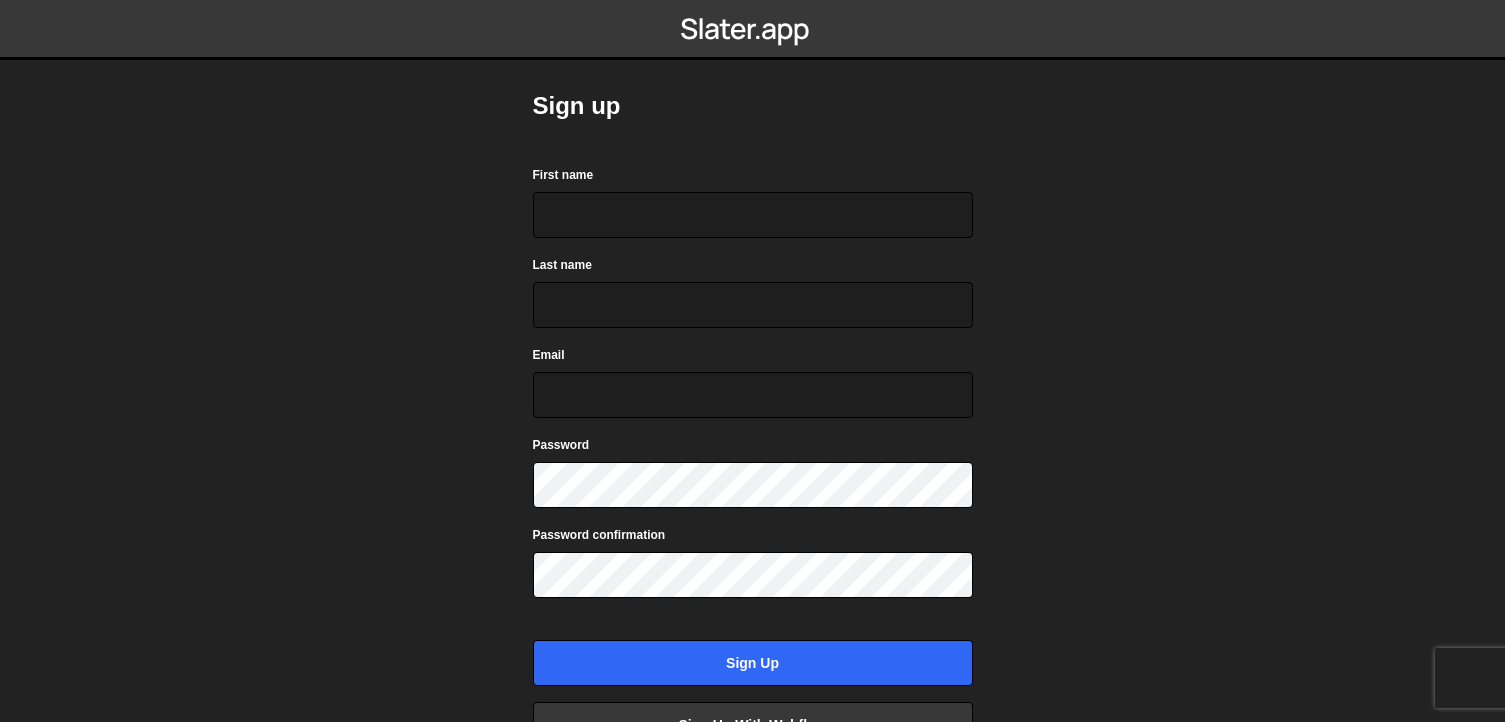 scroll, scrollTop: 0, scrollLeft: 0, axis: both 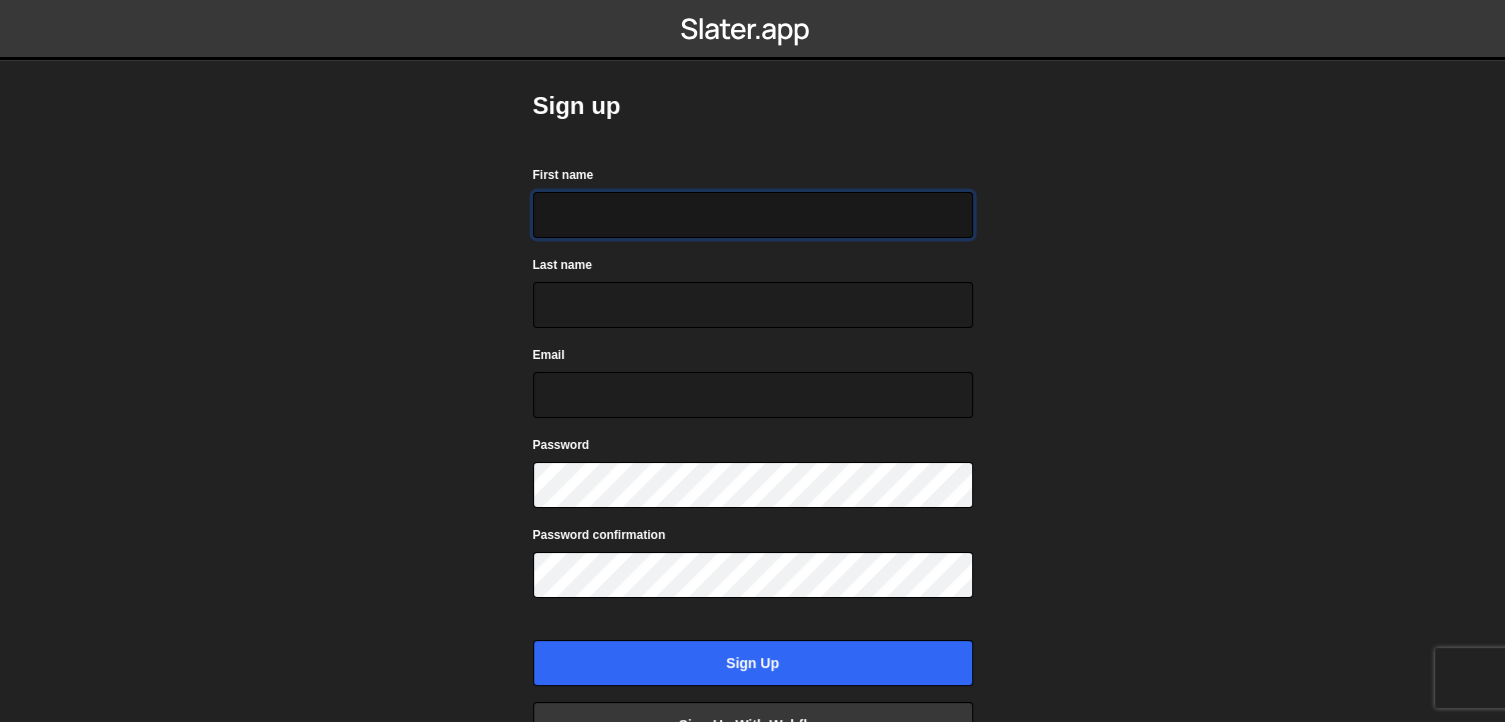 click on "First name" at bounding box center [753, 215] 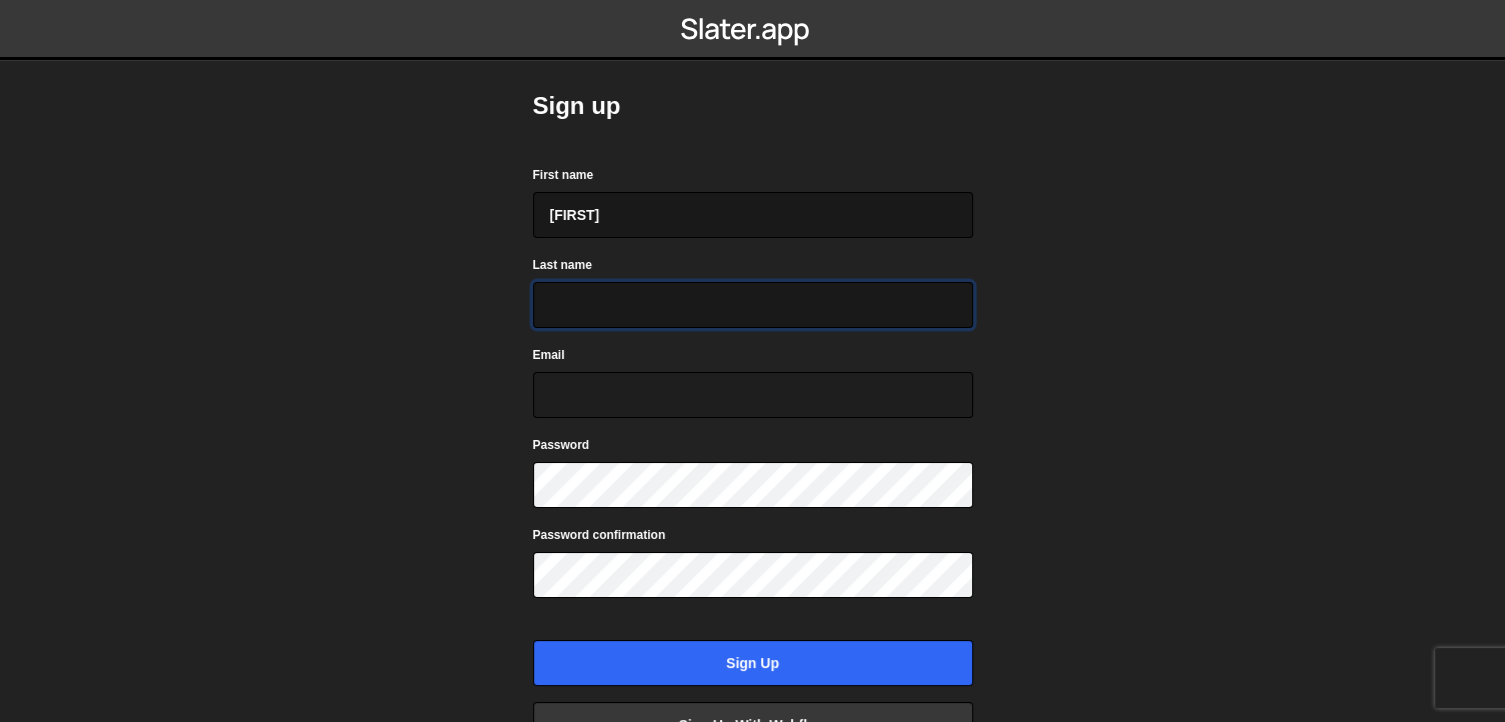 type on "Dalvair" 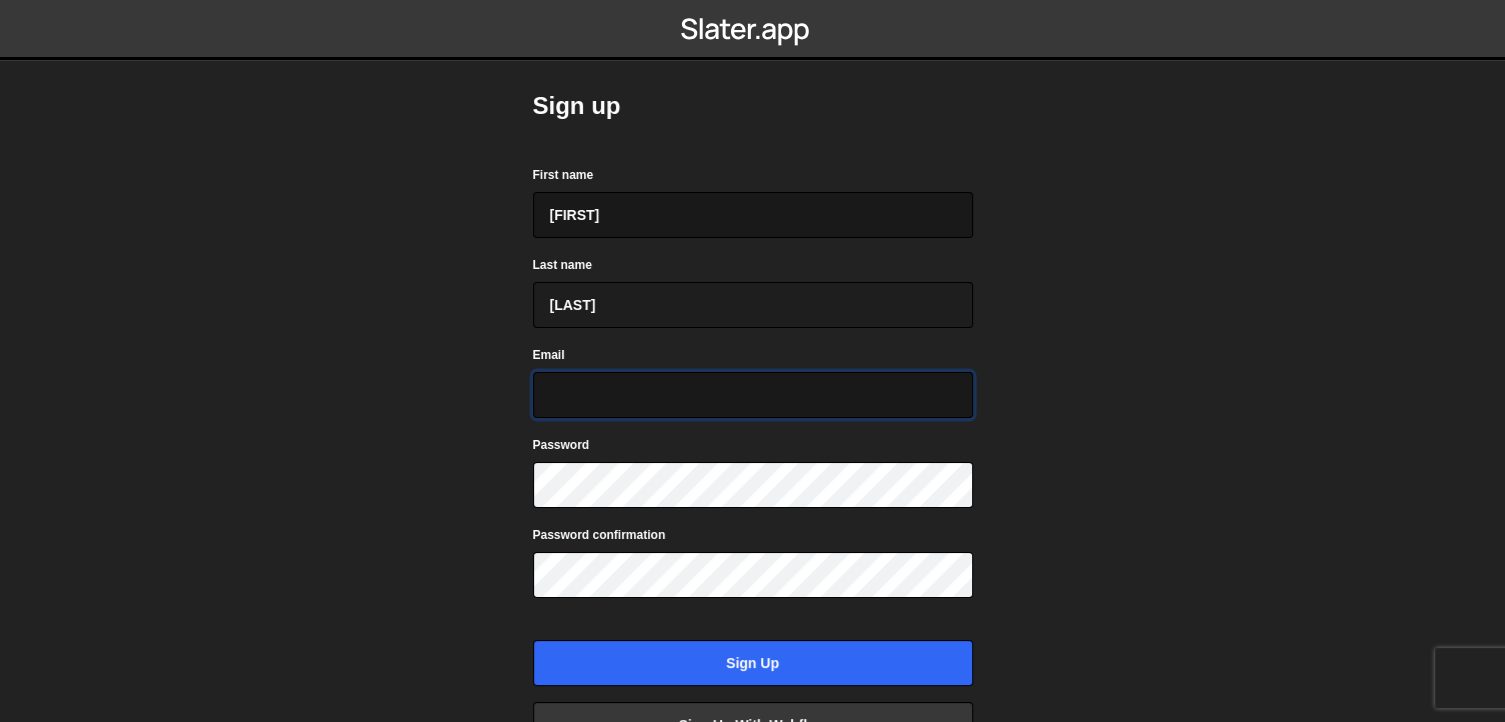 type on "P4YNV@Yahoo.com" 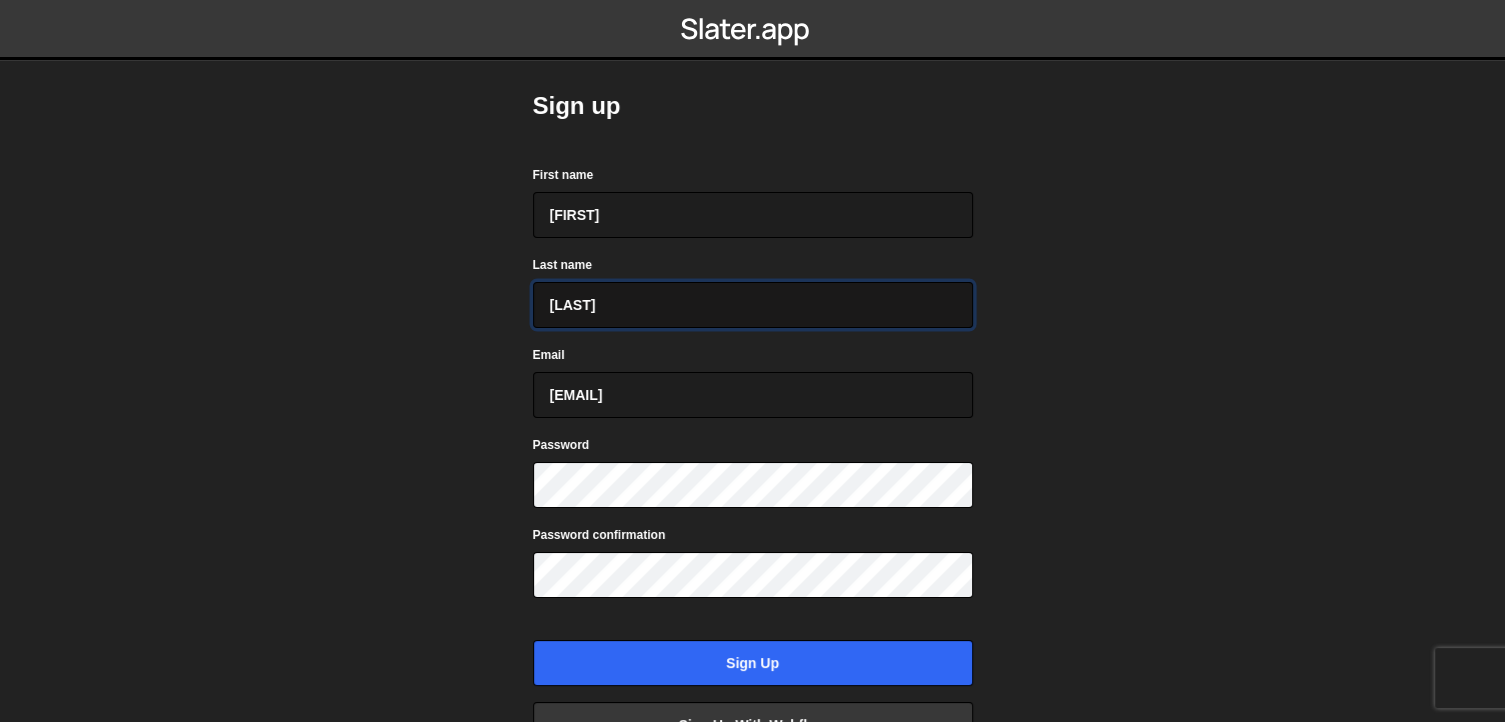 drag, startPoint x: 602, startPoint y: 284, endPoint x: 472, endPoint y: 290, distance: 130.13838 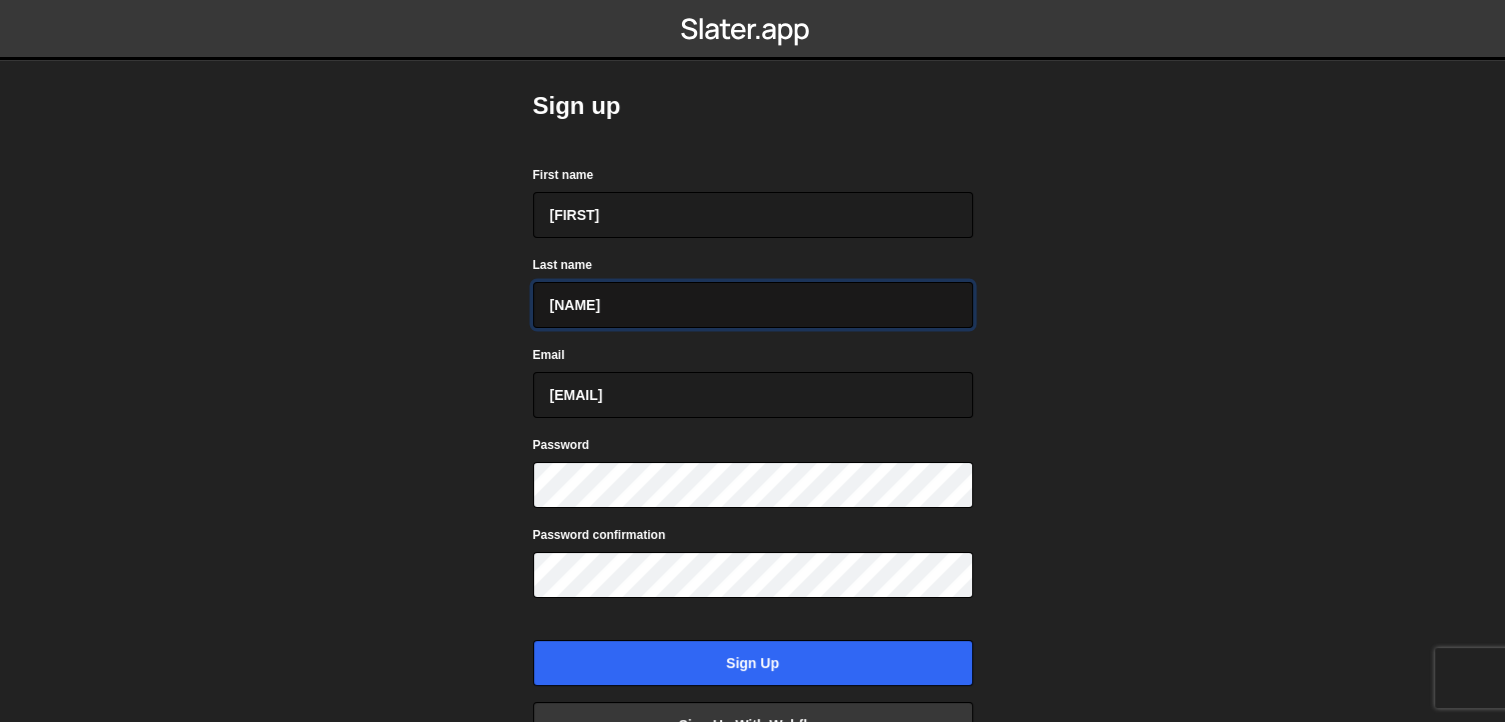 type on "singh" 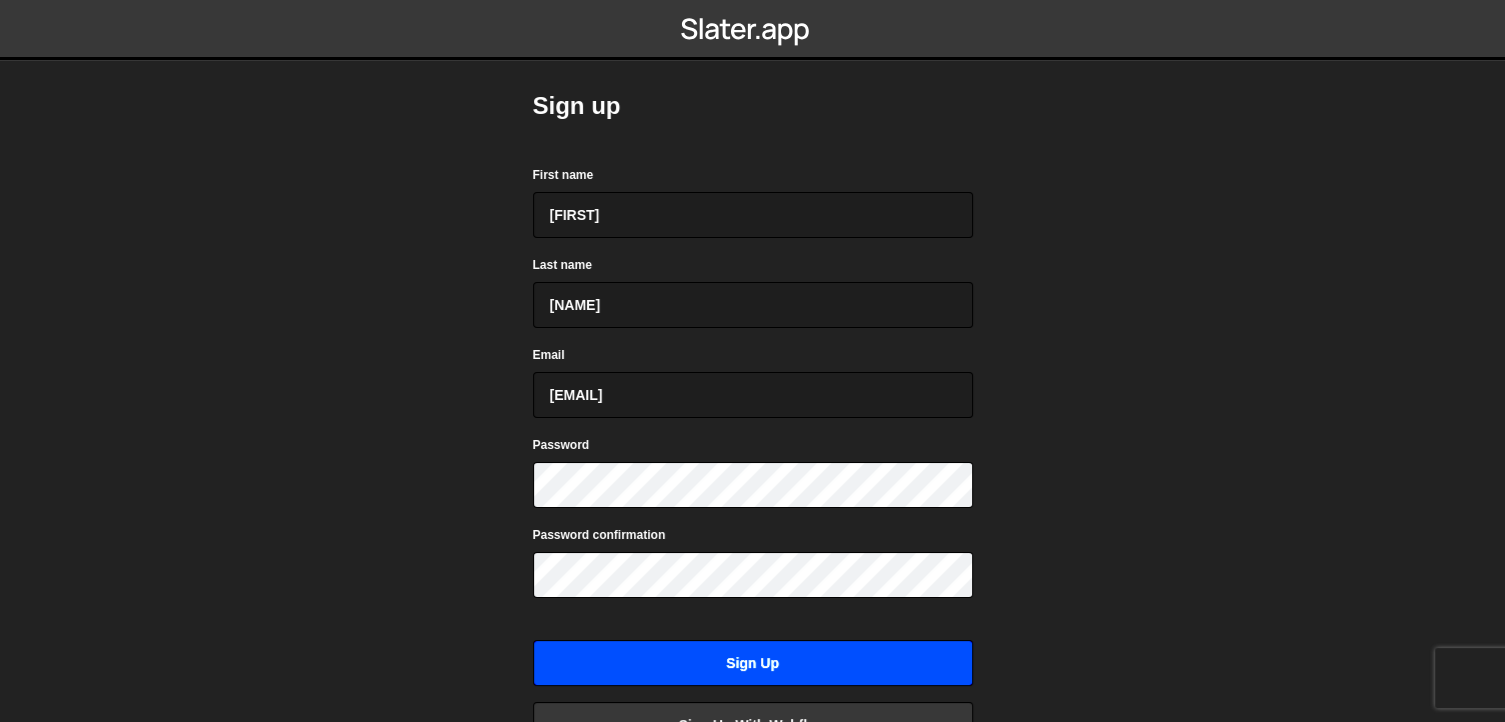 click on "Sign up" at bounding box center [753, 663] 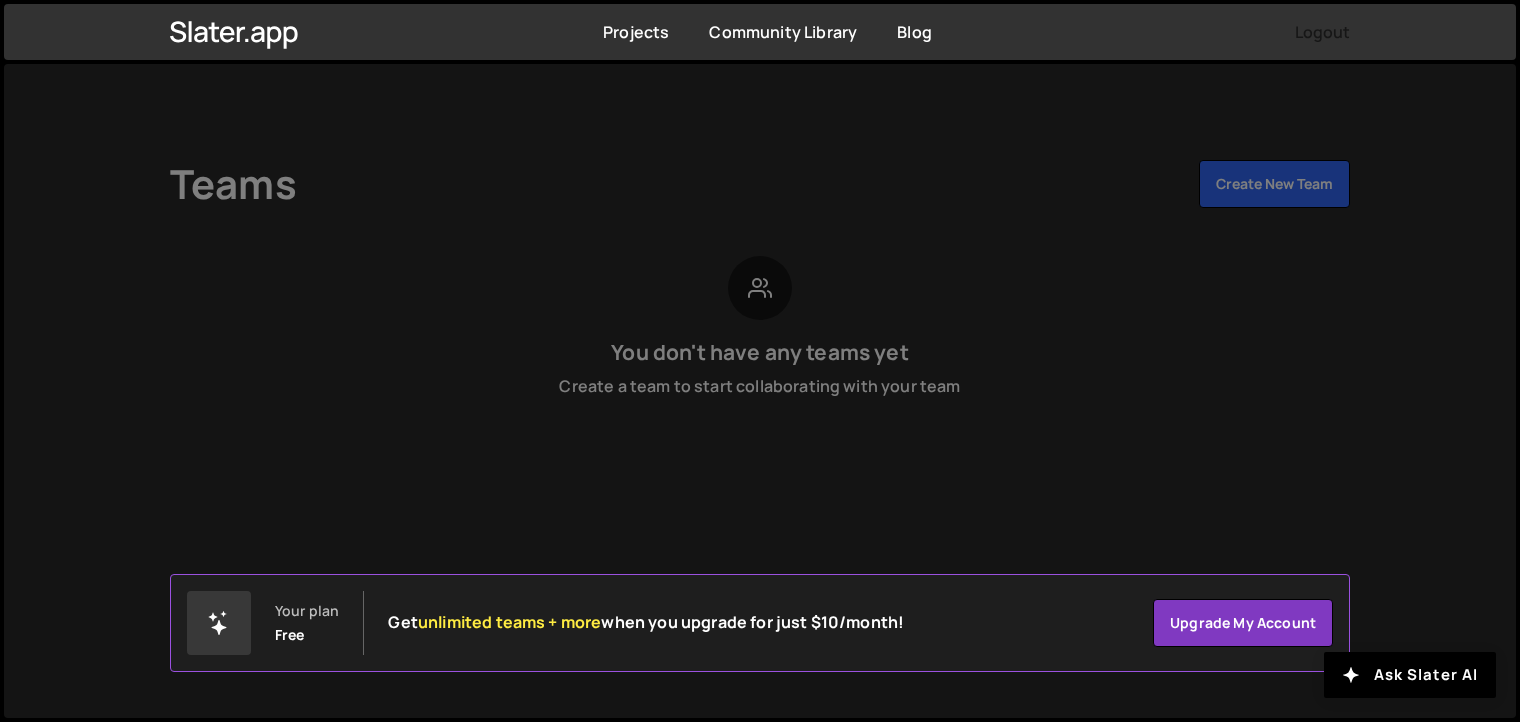 scroll, scrollTop: 0, scrollLeft: 0, axis: both 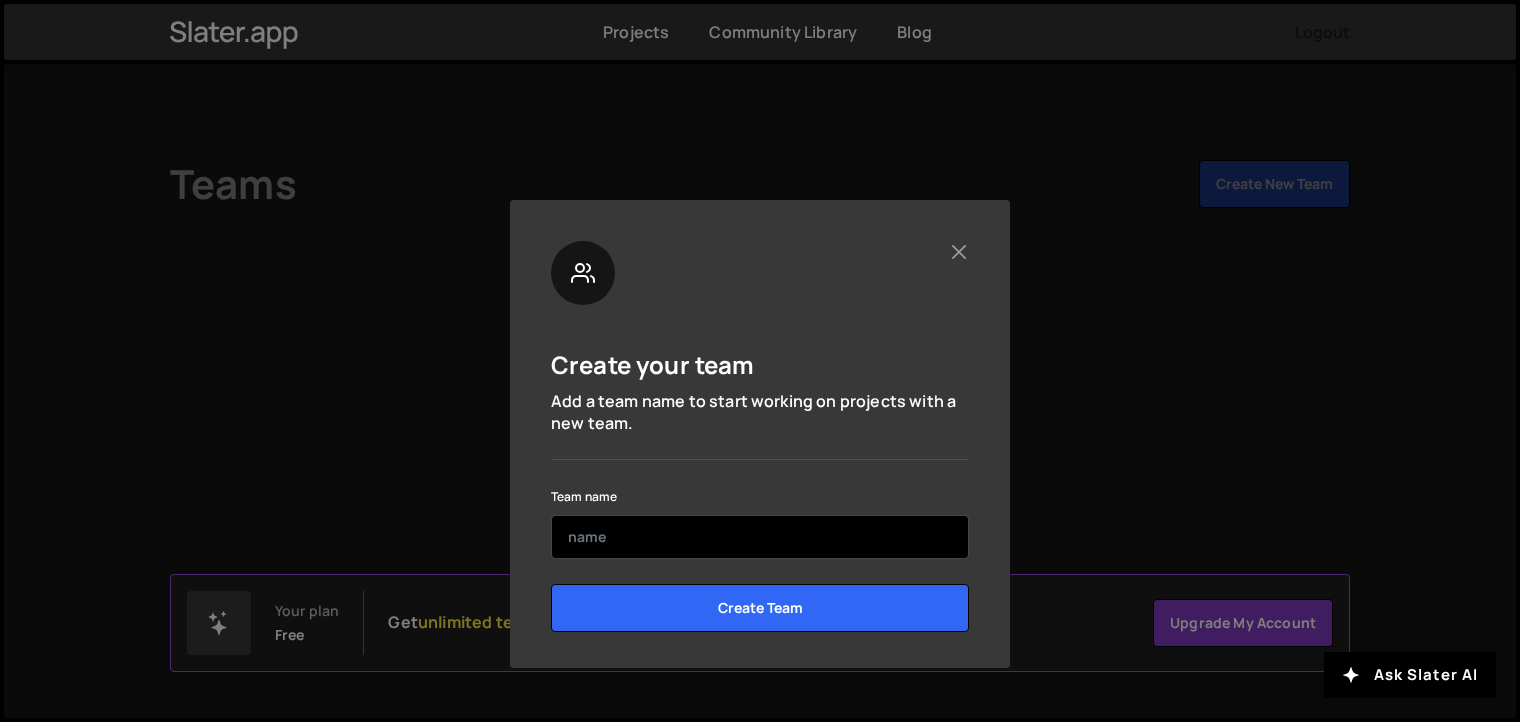 click at bounding box center (760, 537) 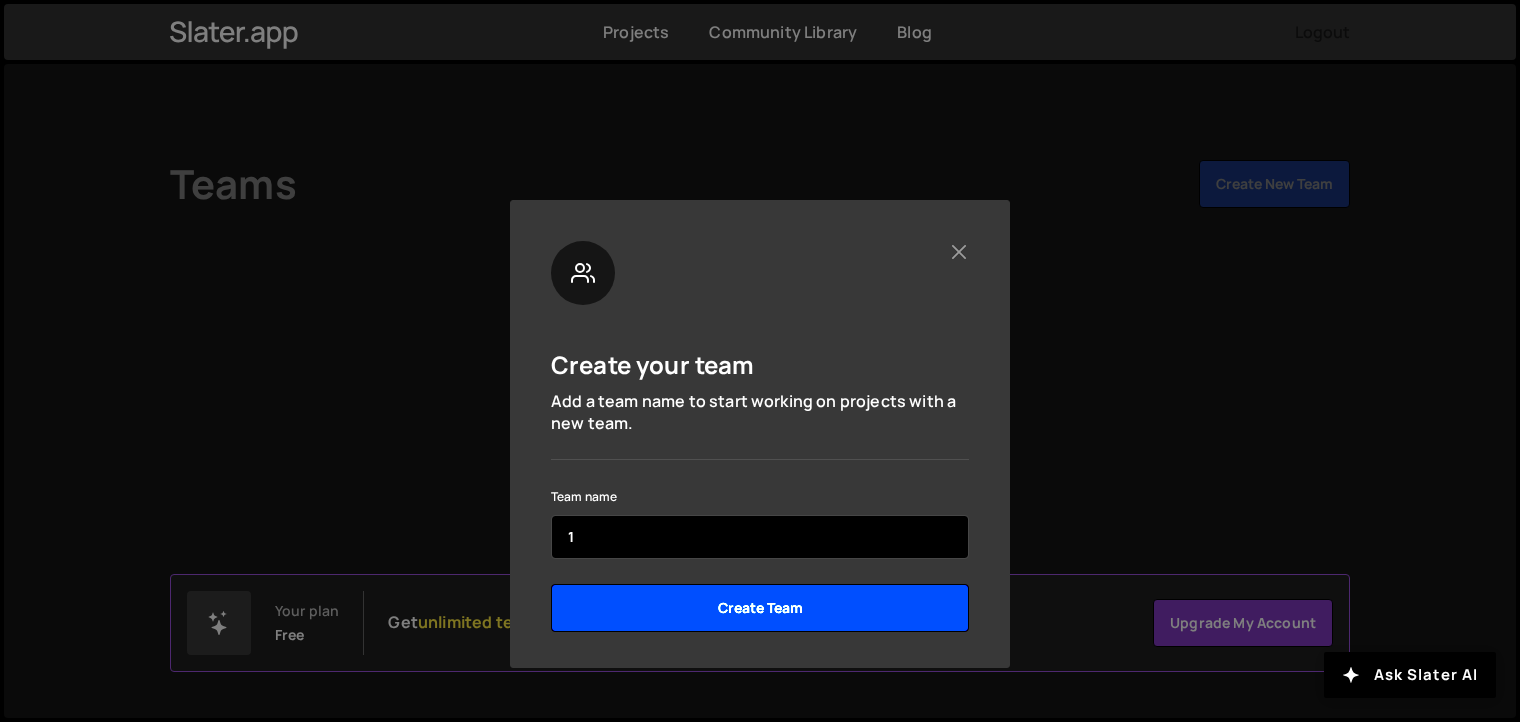 type on "1" 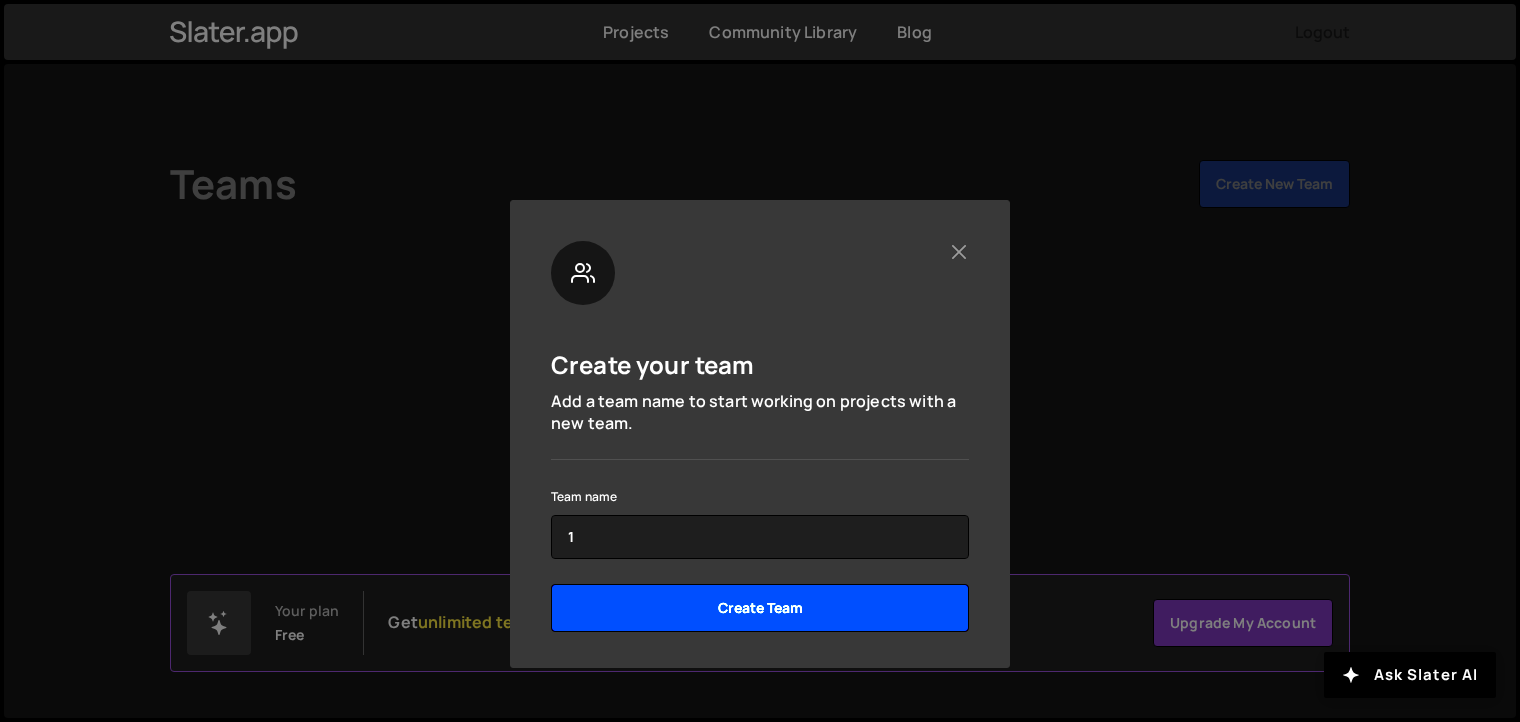 click on "Create Team" at bounding box center (760, 608) 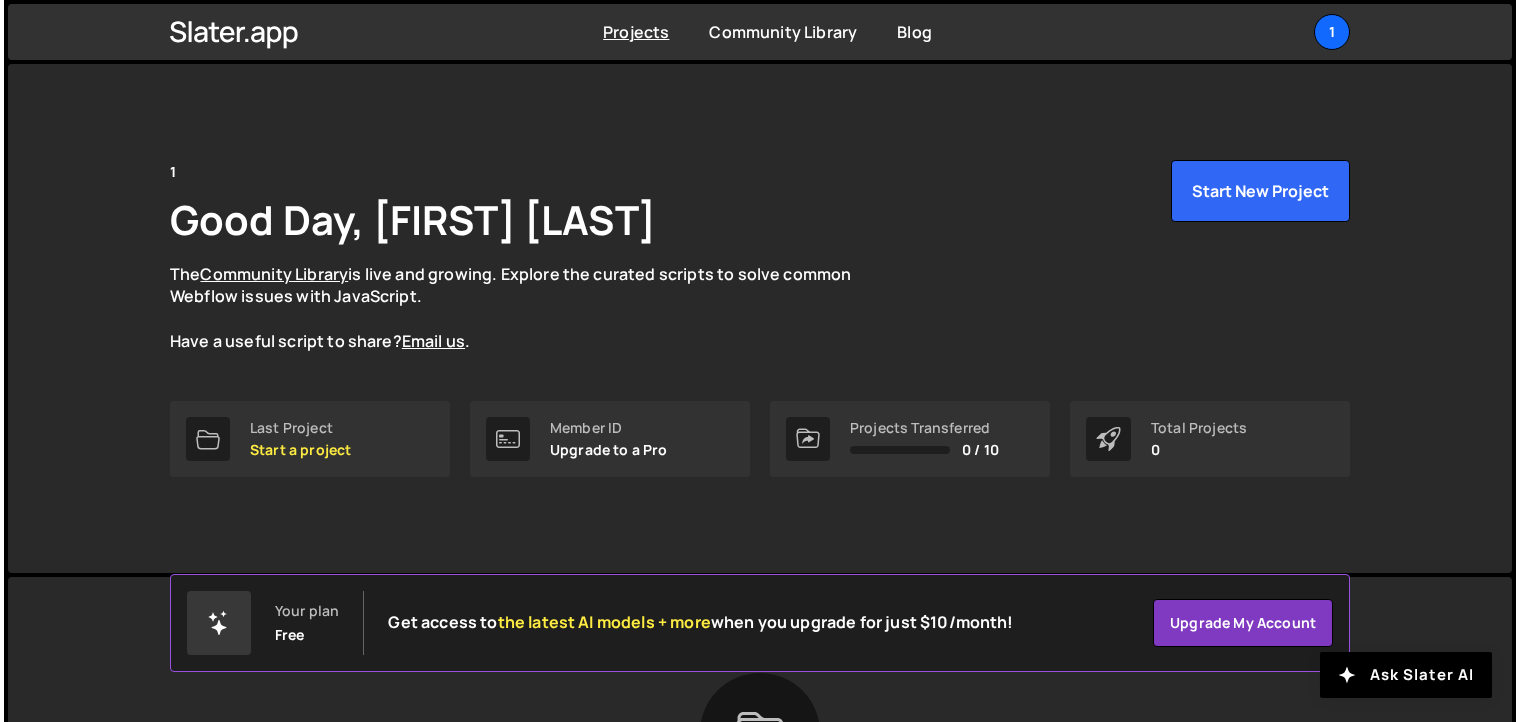 scroll, scrollTop: 0, scrollLeft: 0, axis: both 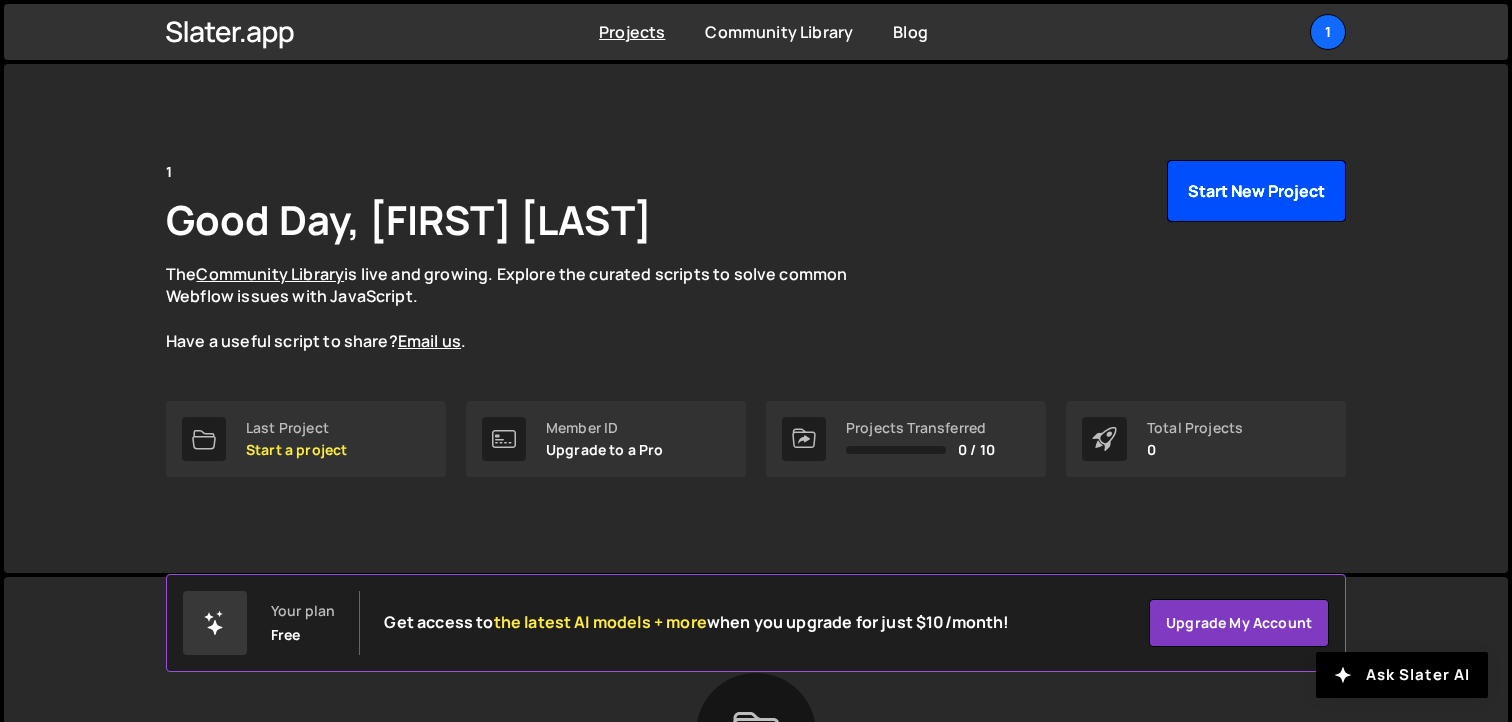 click on "Start New Project" at bounding box center (1256, 191) 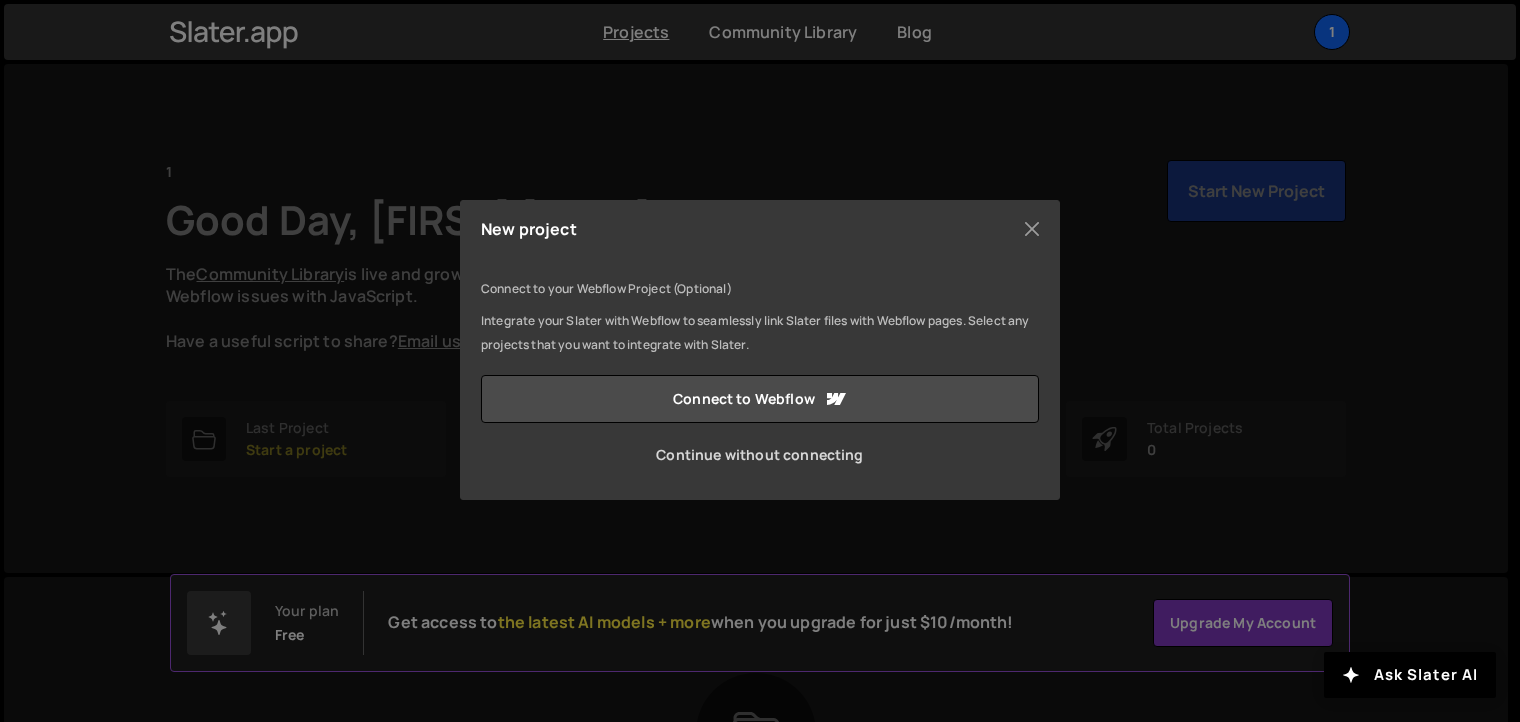 click on "Continue without connecting" at bounding box center (760, 455) 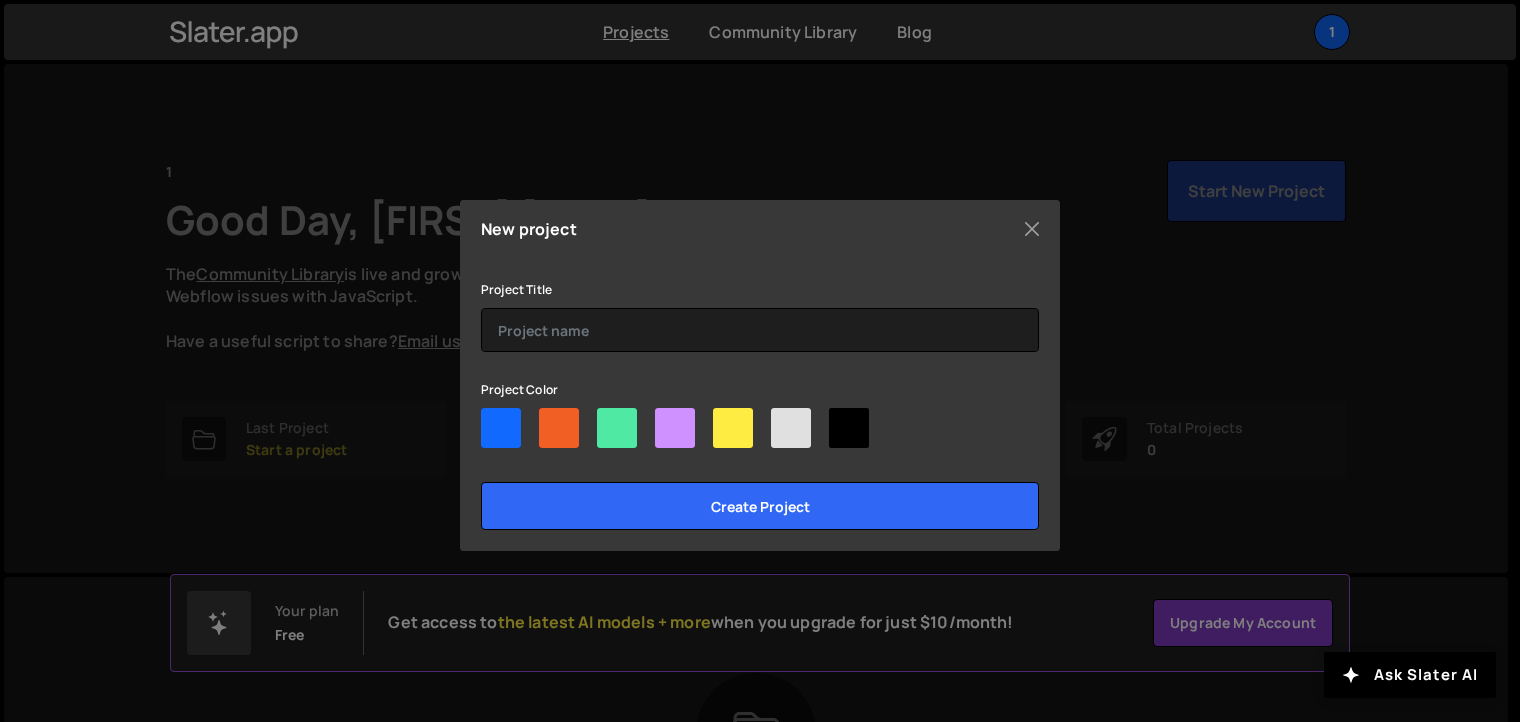 click at bounding box center [501, 428] 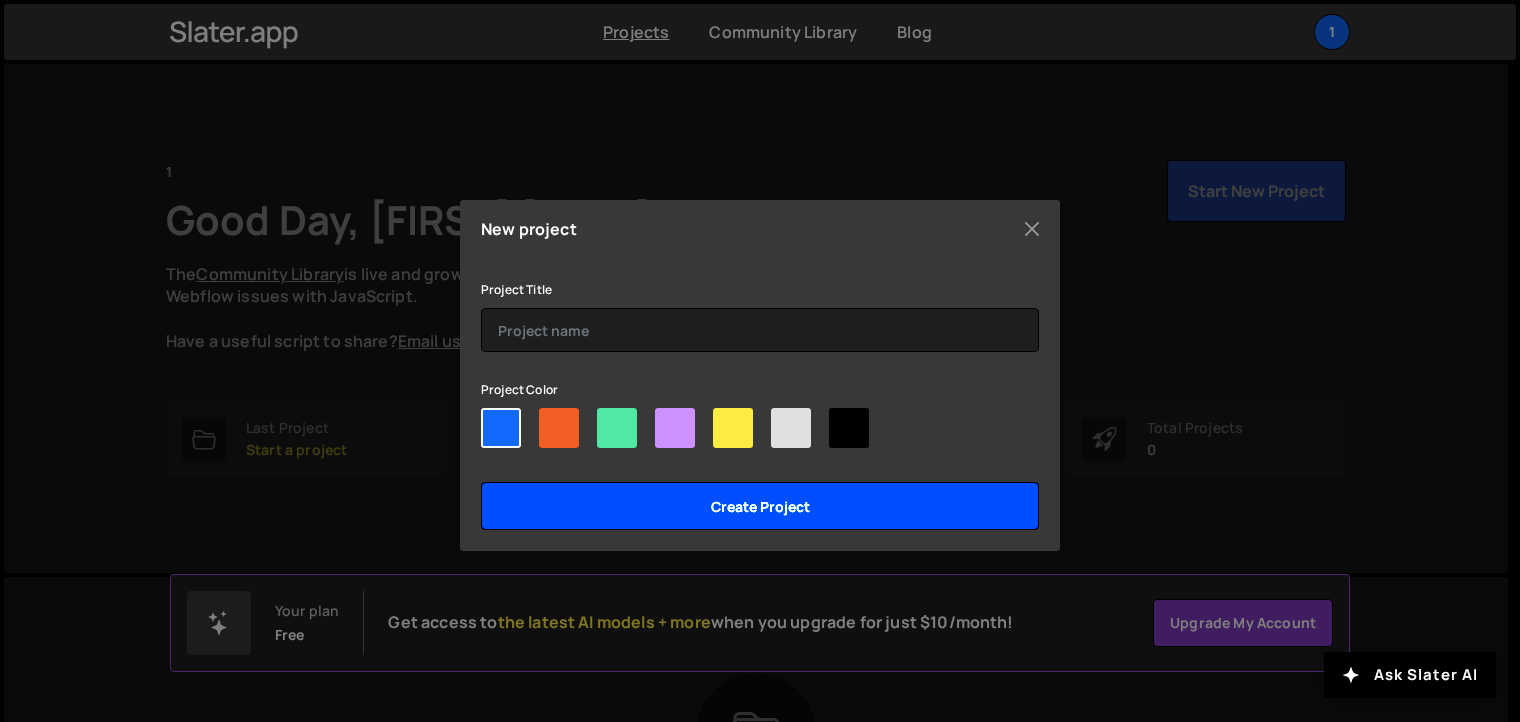 click on "Create project" at bounding box center (760, 506) 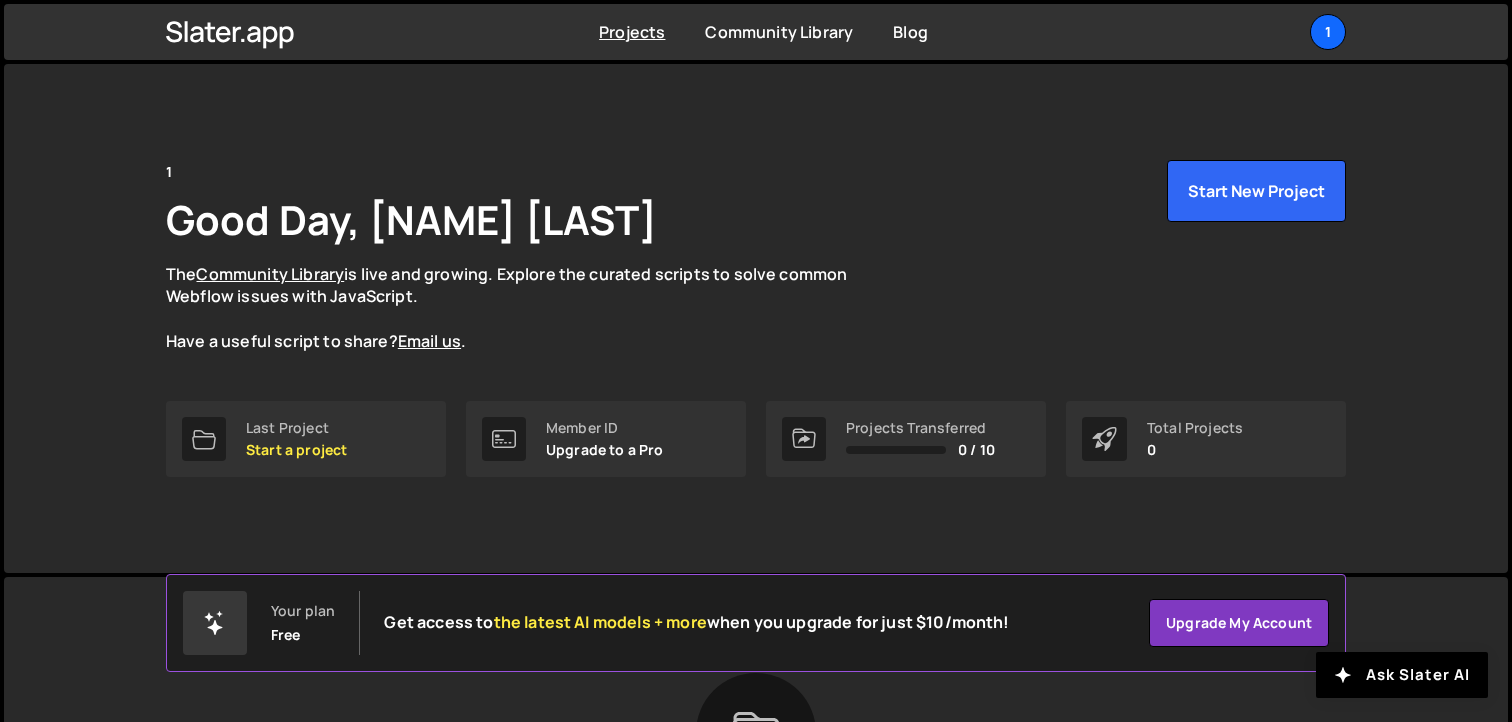 scroll, scrollTop: 0, scrollLeft: 0, axis: both 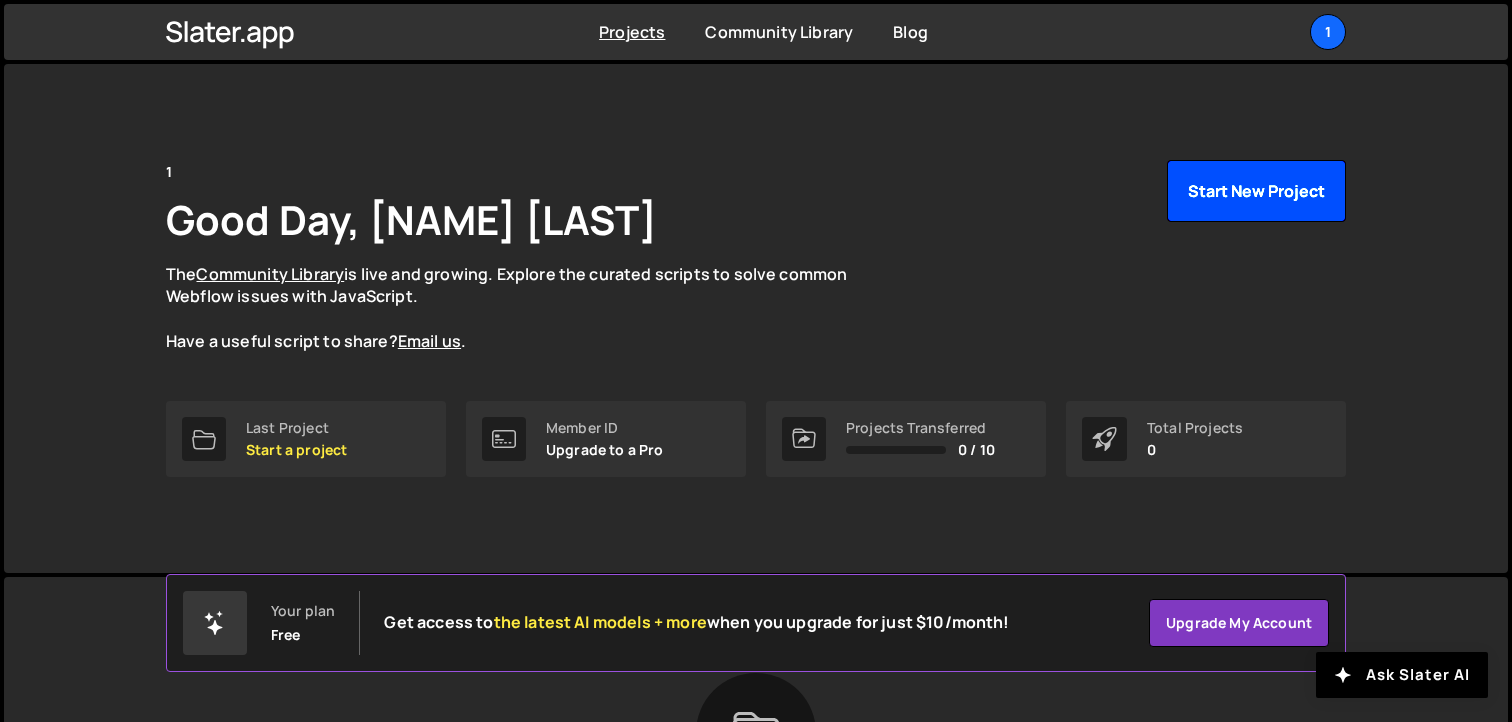 click on "Start New Project" at bounding box center (1256, 191) 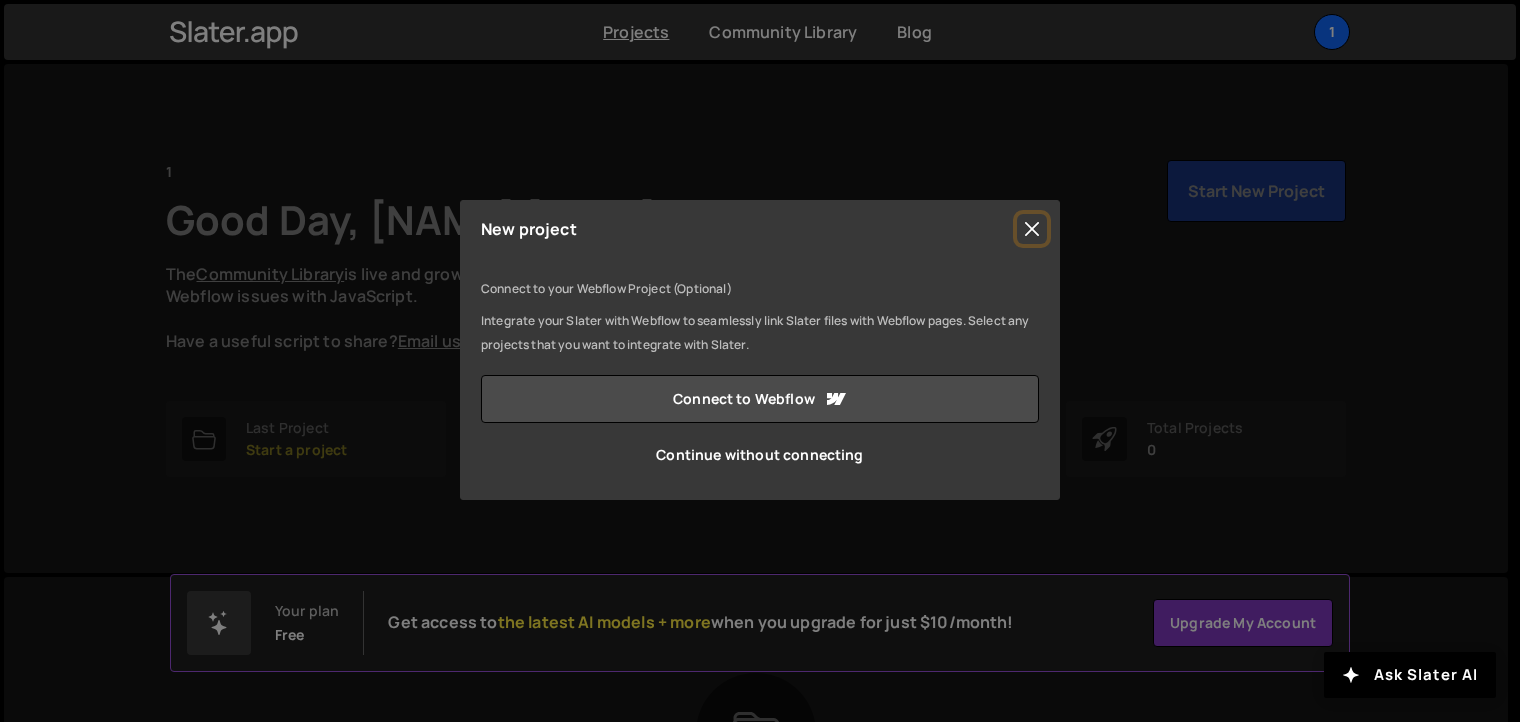click at bounding box center (1032, 229) 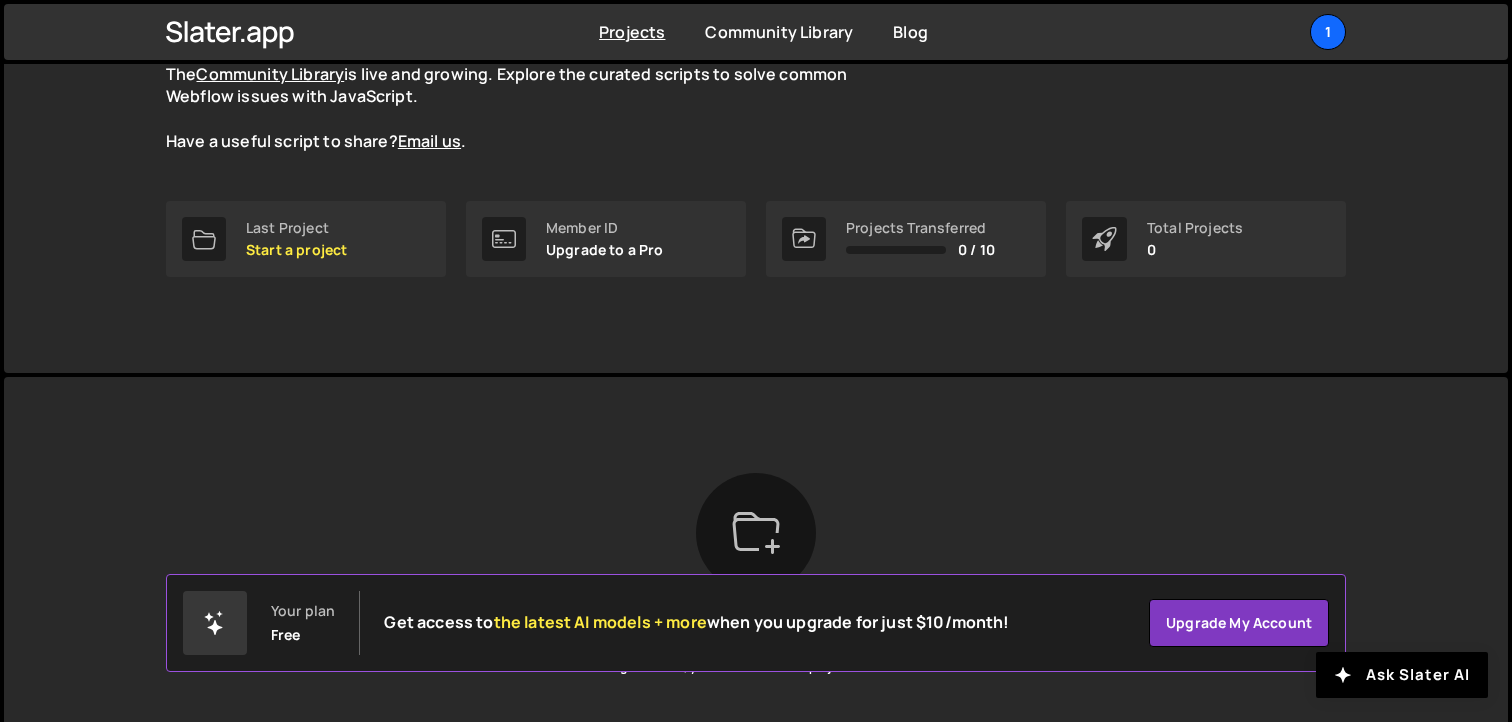 scroll, scrollTop: 350, scrollLeft: 0, axis: vertical 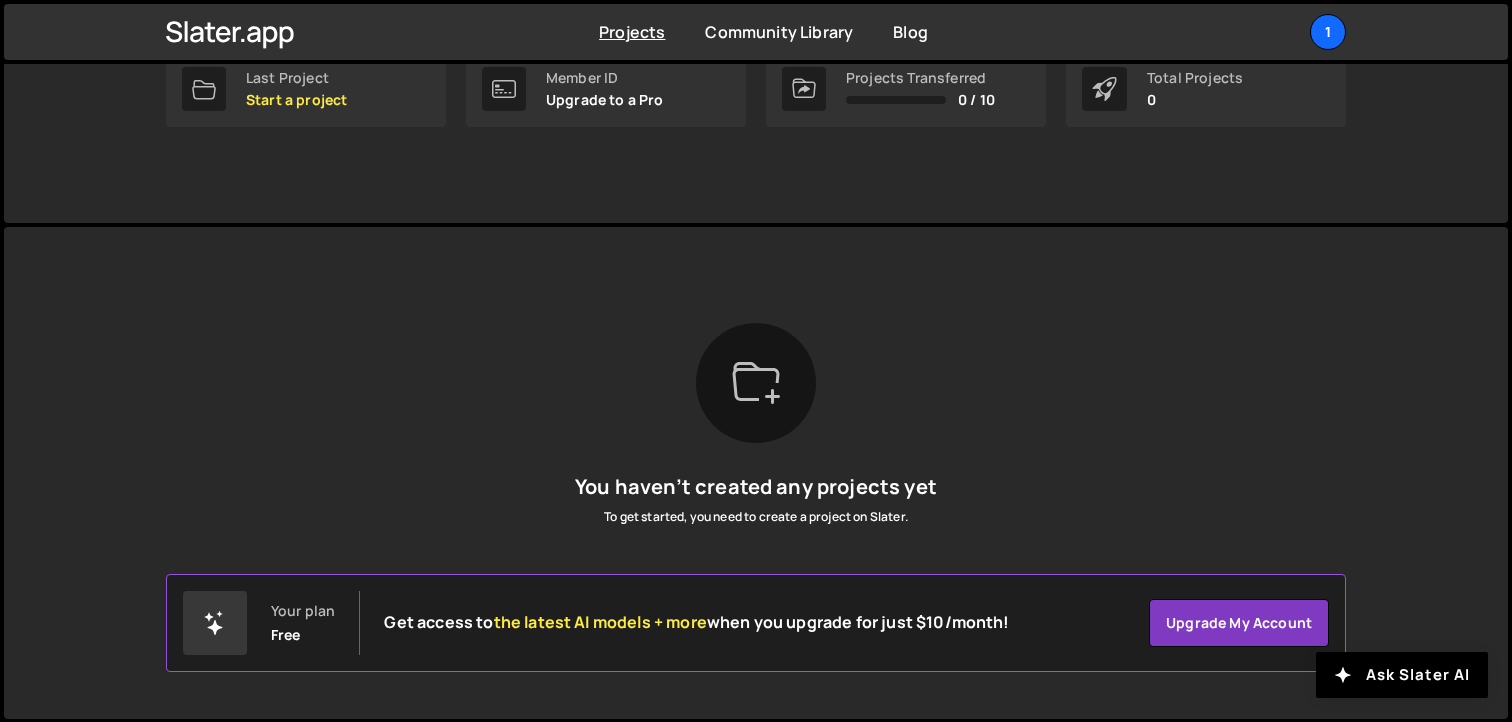 click at bounding box center (756, 383) 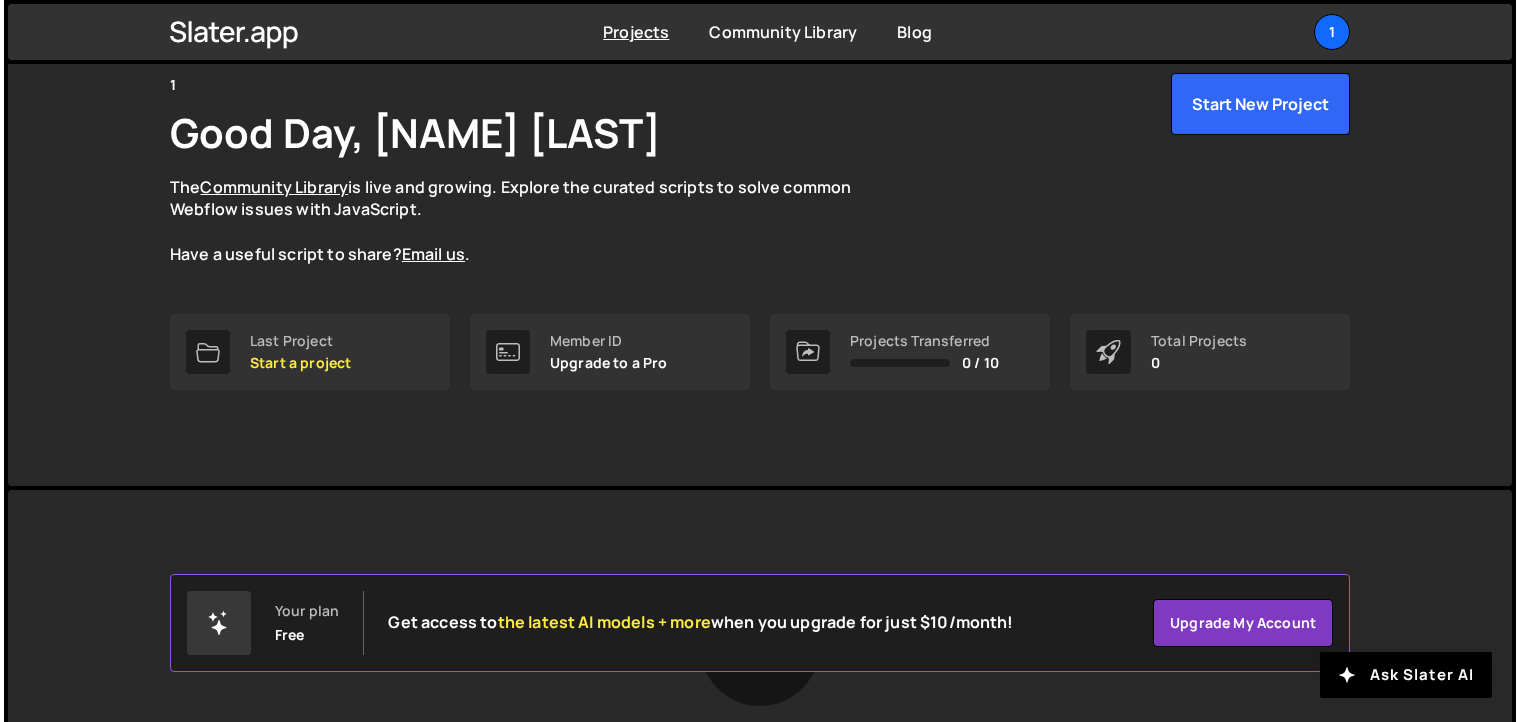 scroll, scrollTop: 0, scrollLeft: 0, axis: both 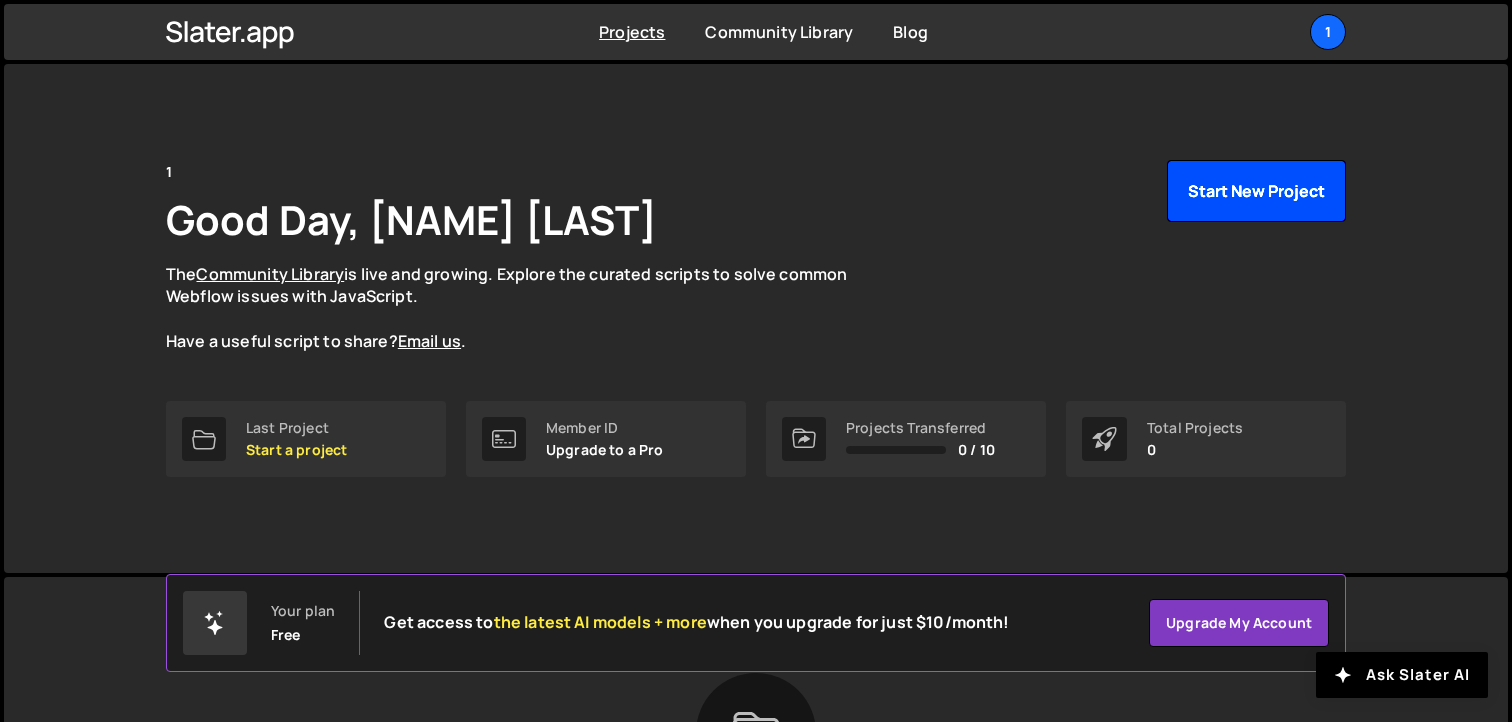 click on "Start New Project" at bounding box center [1256, 191] 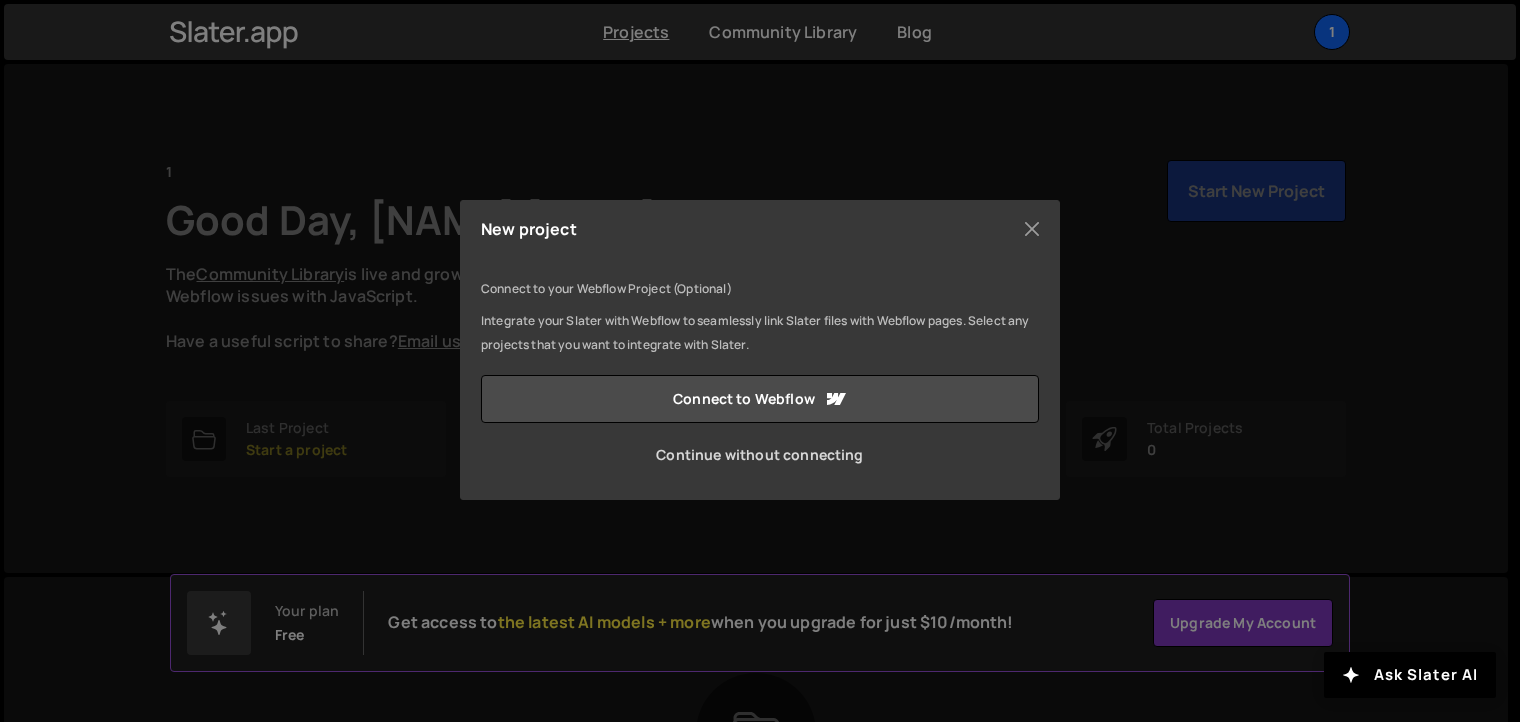 click on "Continue without connecting" at bounding box center [760, 455] 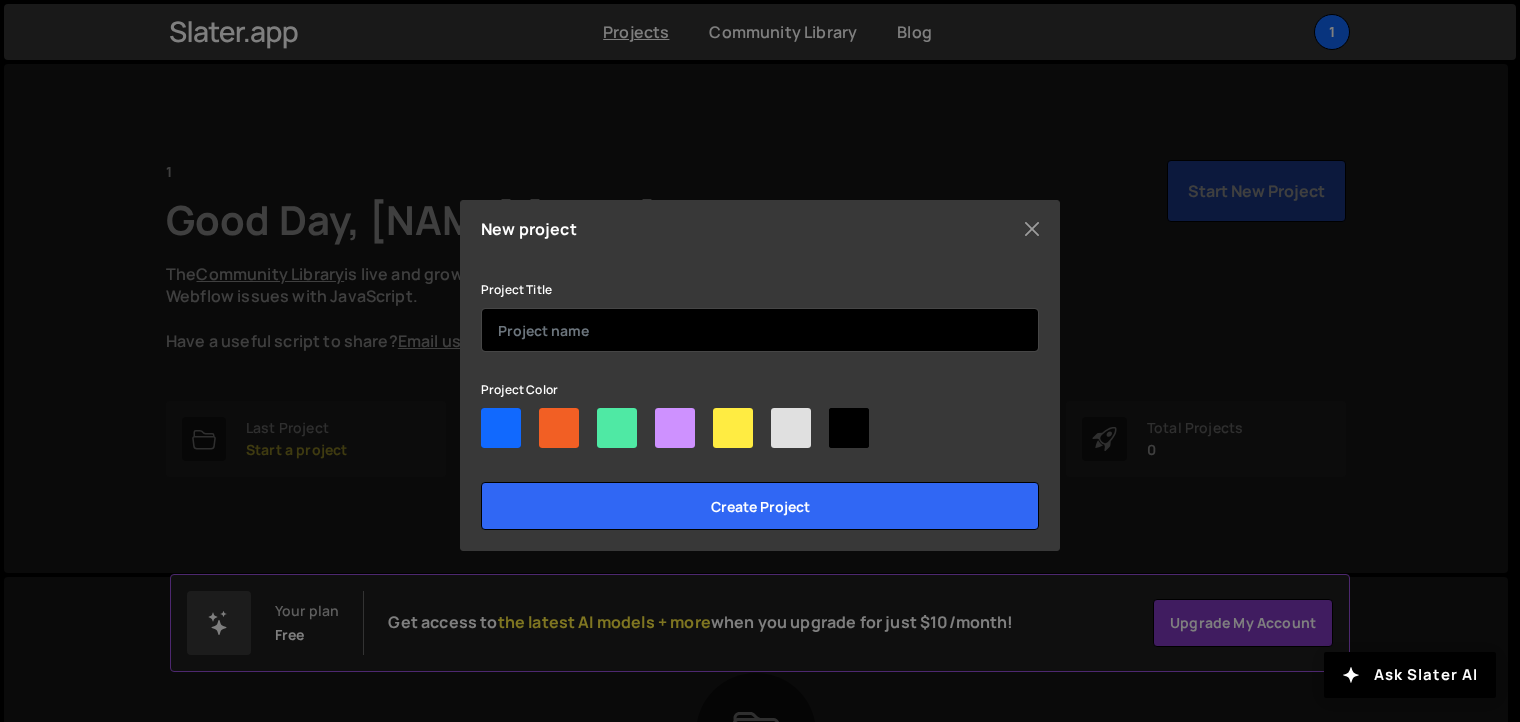 click at bounding box center (760, 330) 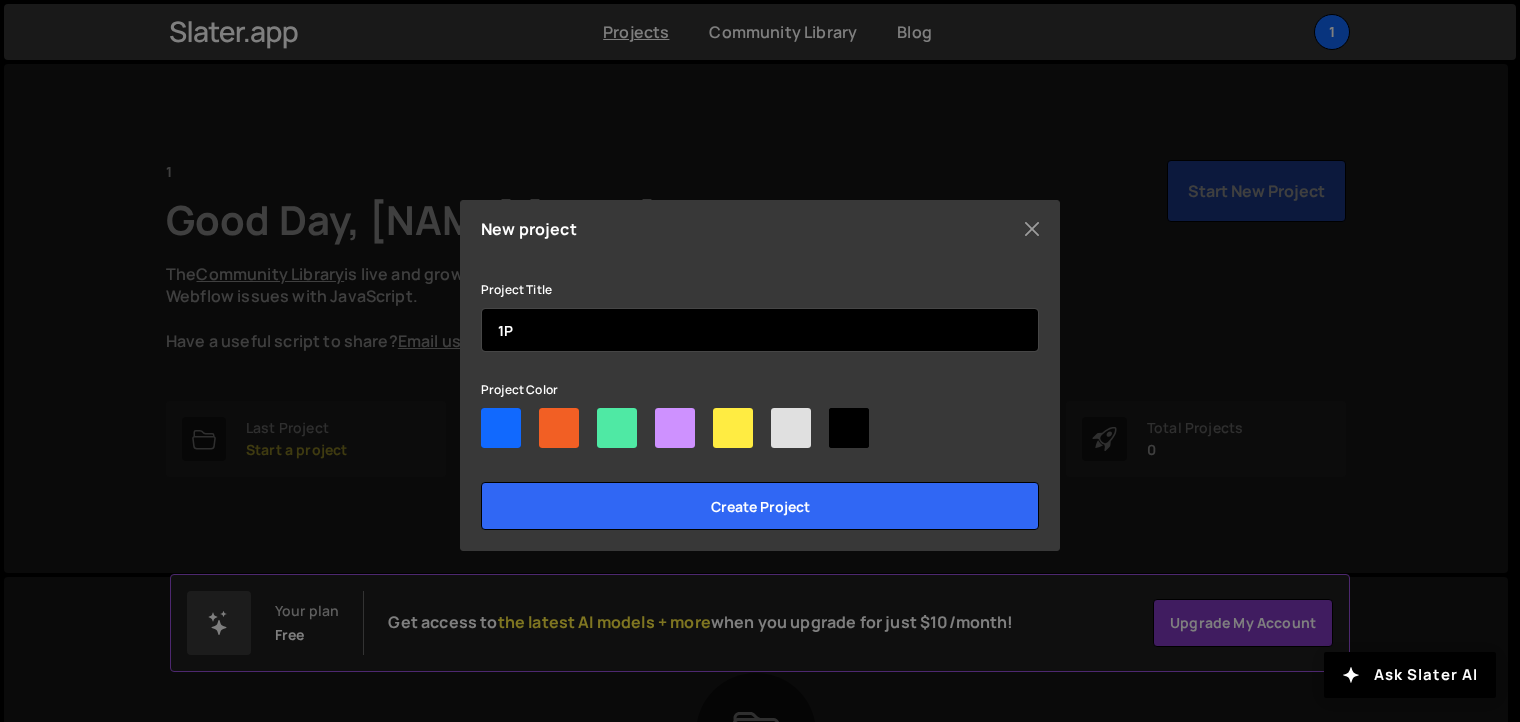 type on "1P" 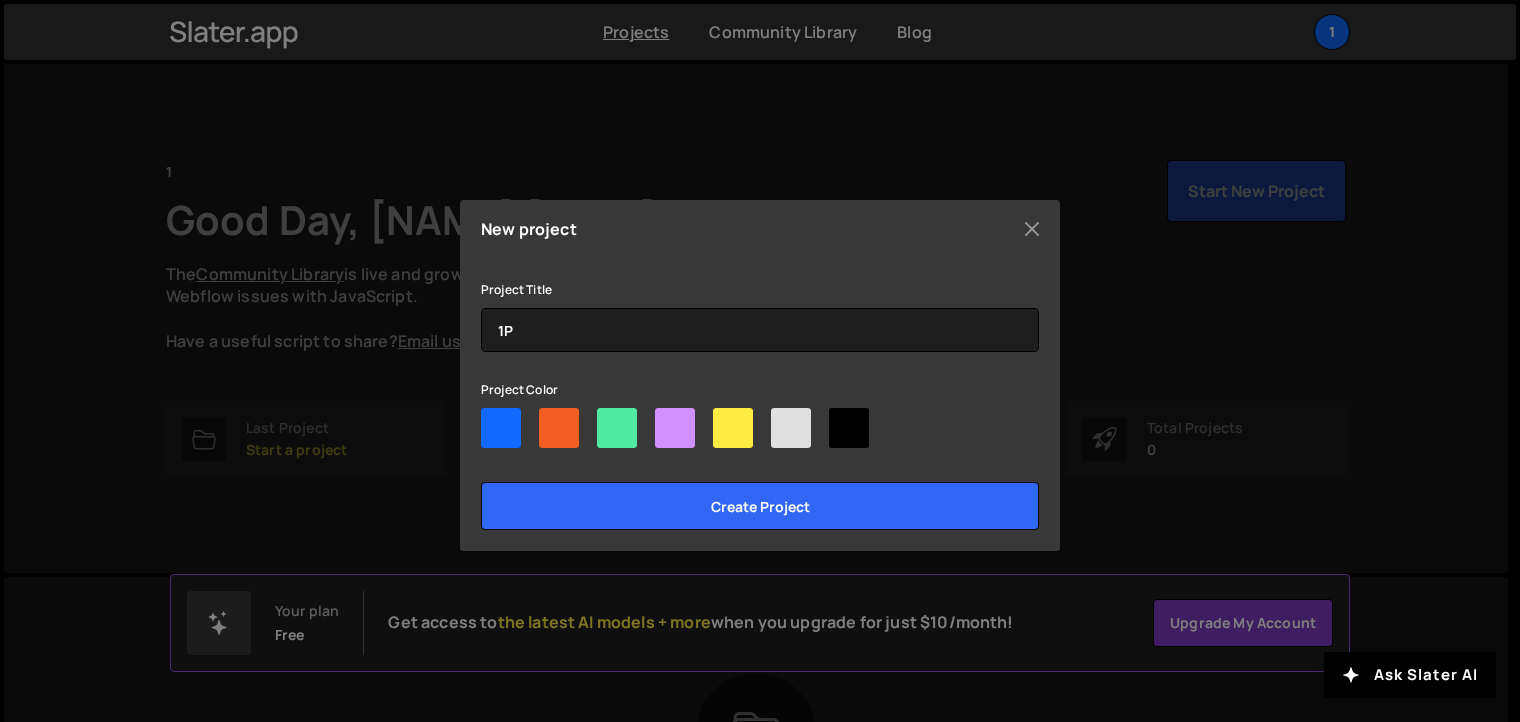 click at bounding box center (617, 428) 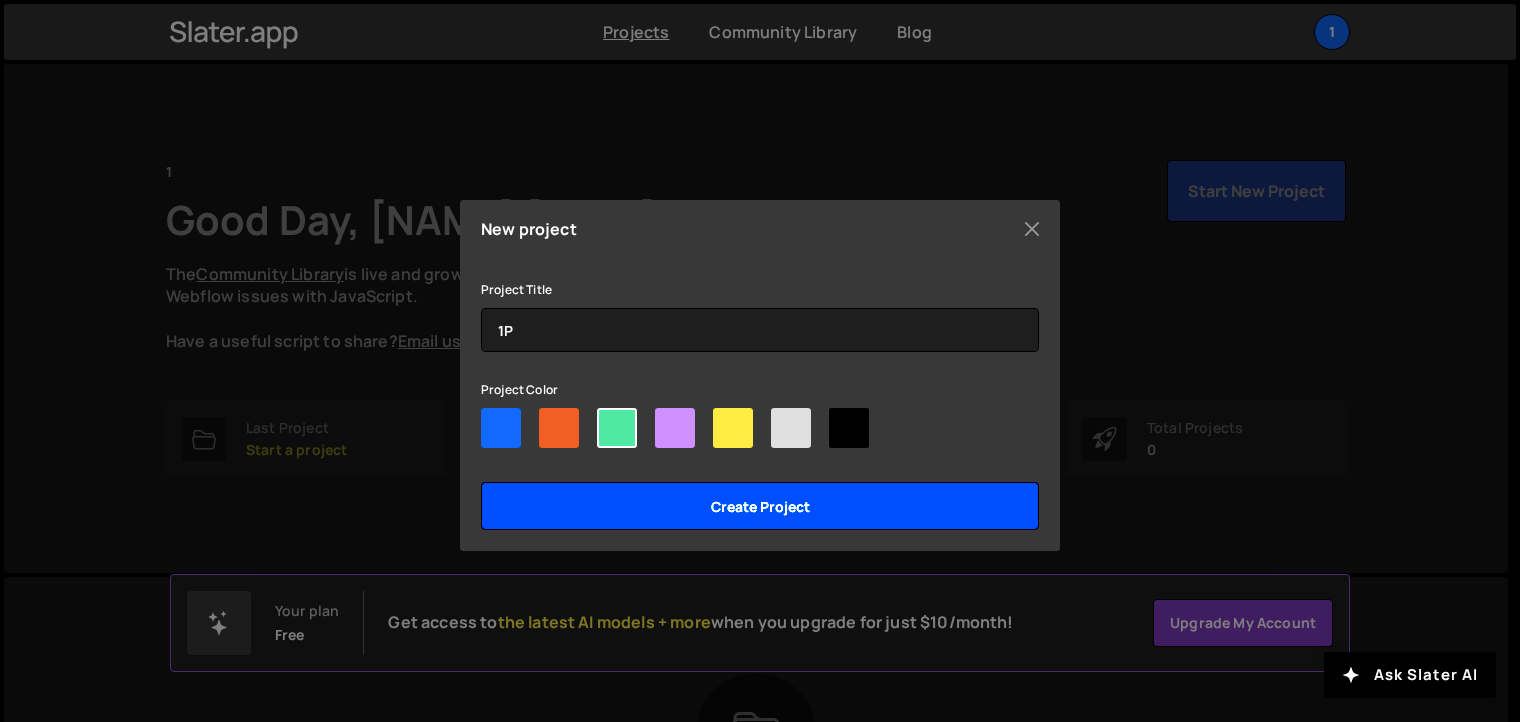 click on "Create project" at bounding box center [760, 506] 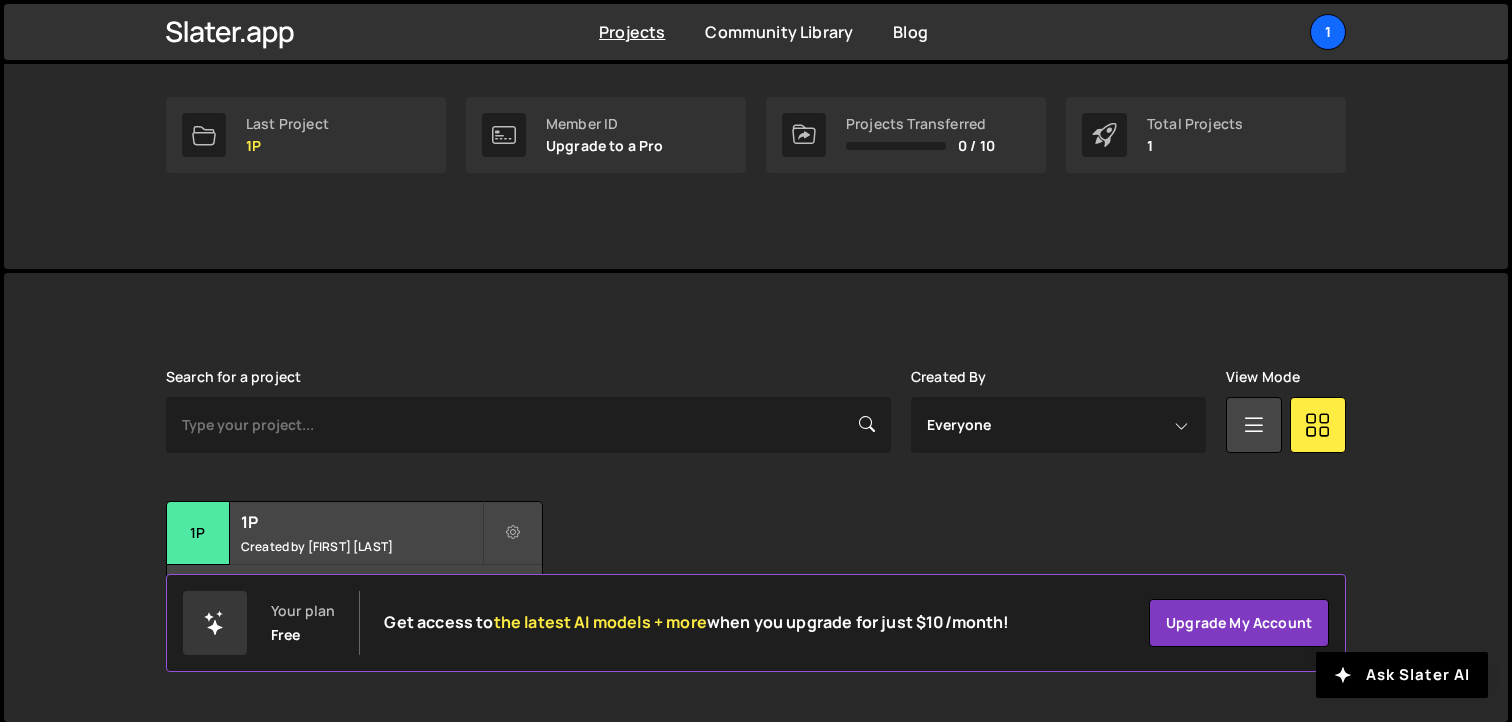scroll, scrollTop: 307, scrollLeft: 0, axis: vertical 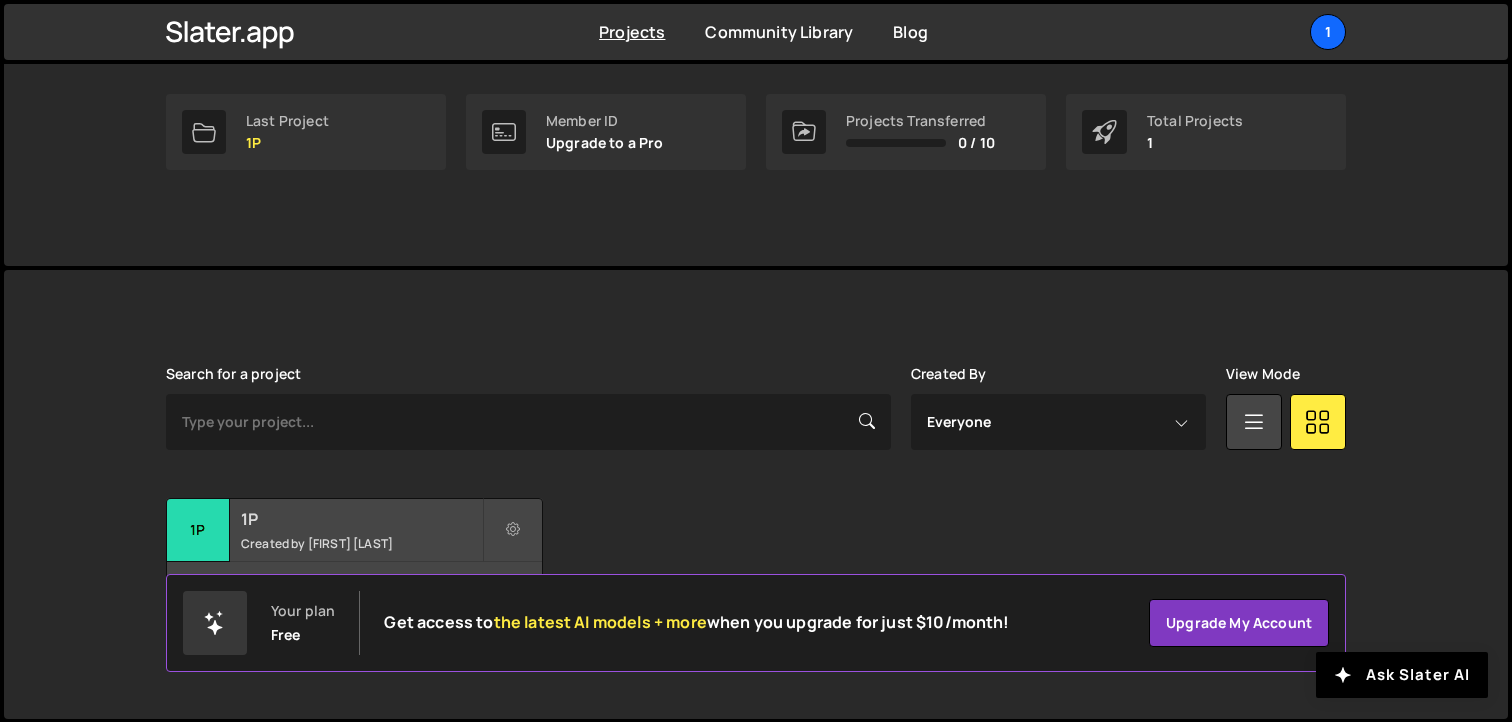 click on "1P" at bounding box center (361, 519) 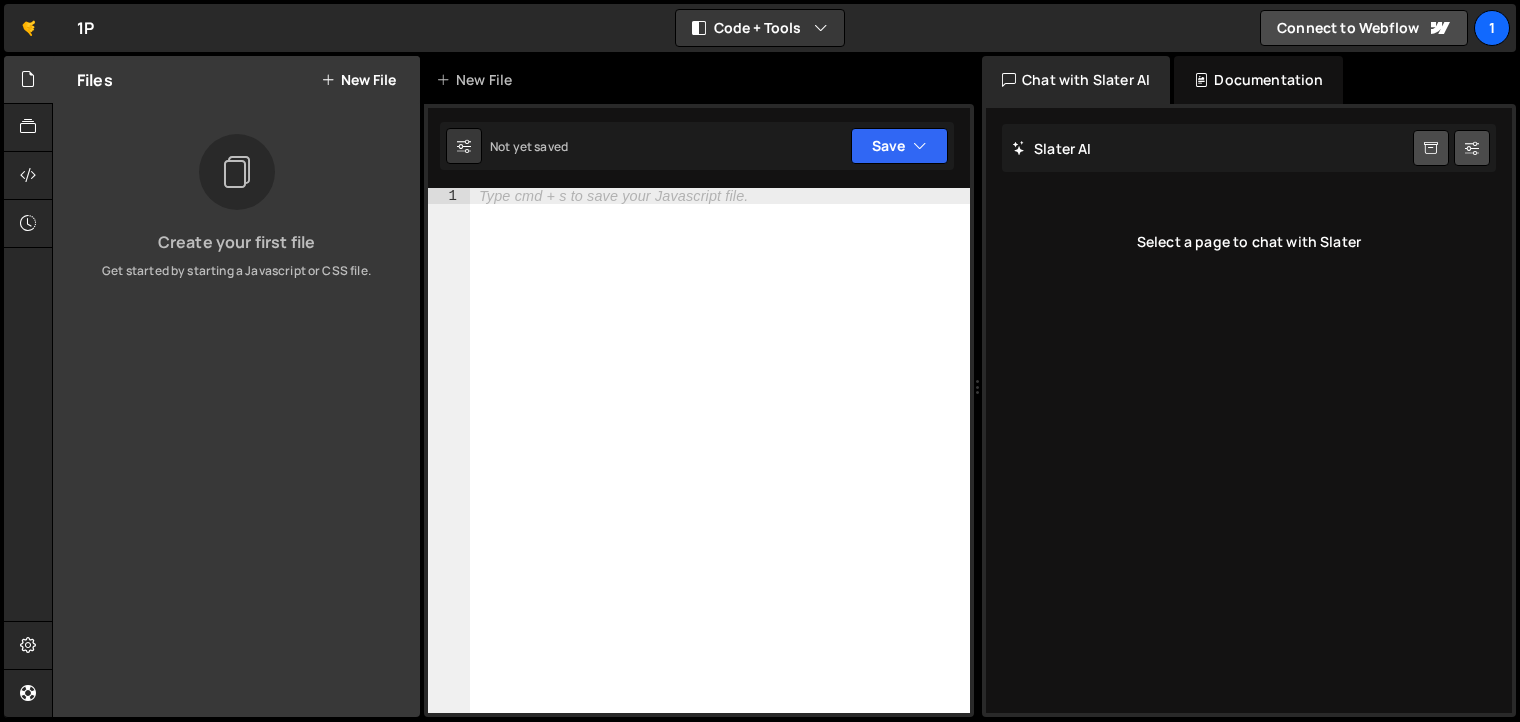 scroll, scrollTop: 0, scrollLeft: 0, axis: both 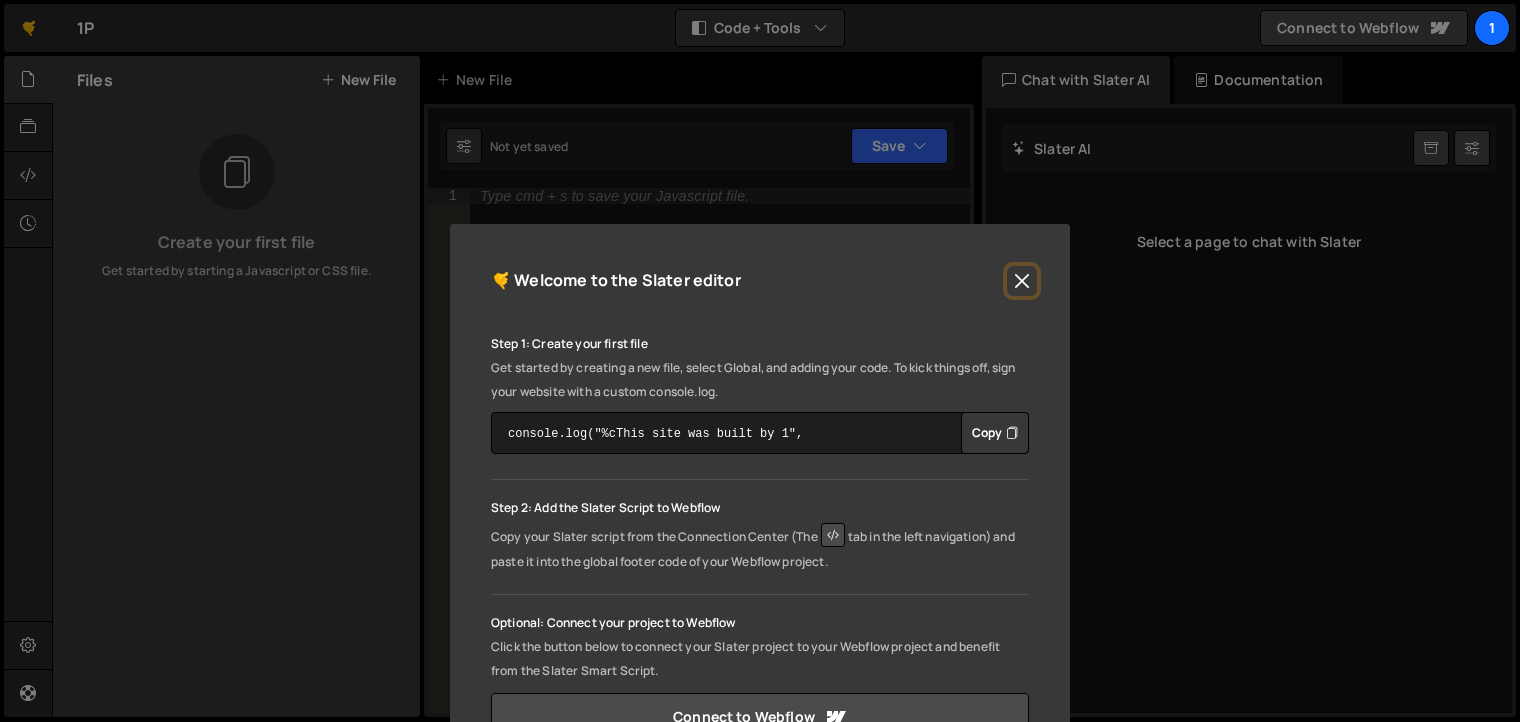 click at bounding box center (1022, 281) 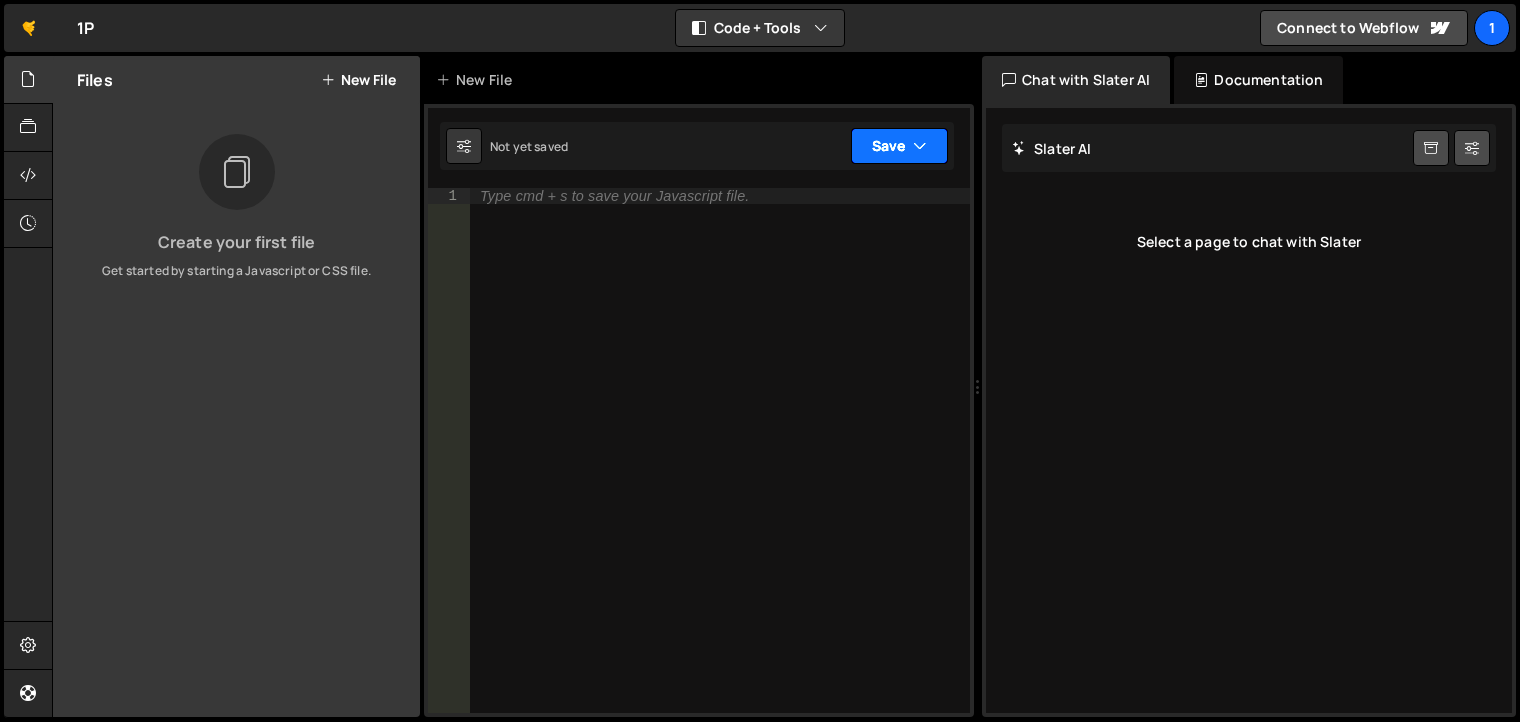 click on "Save" at bounding box center [899, 146] 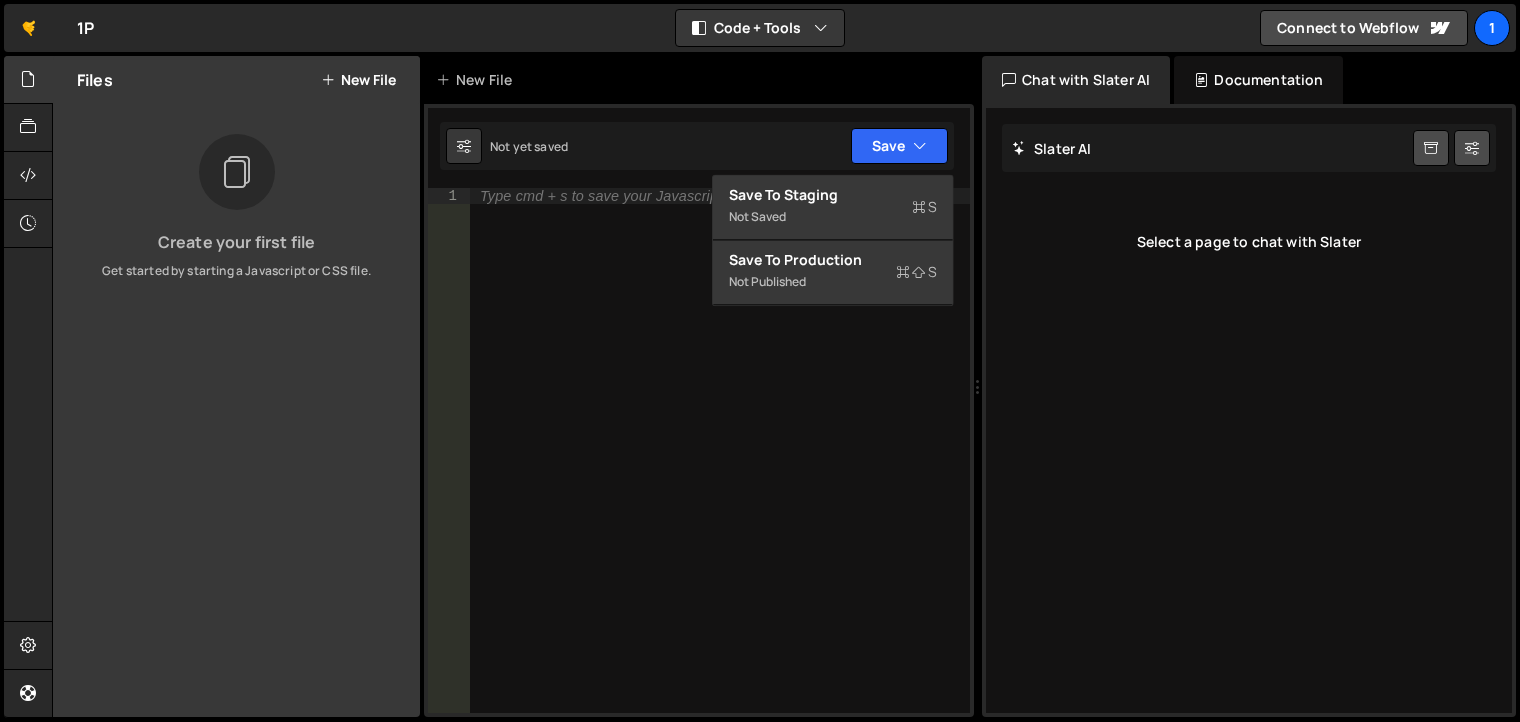 type 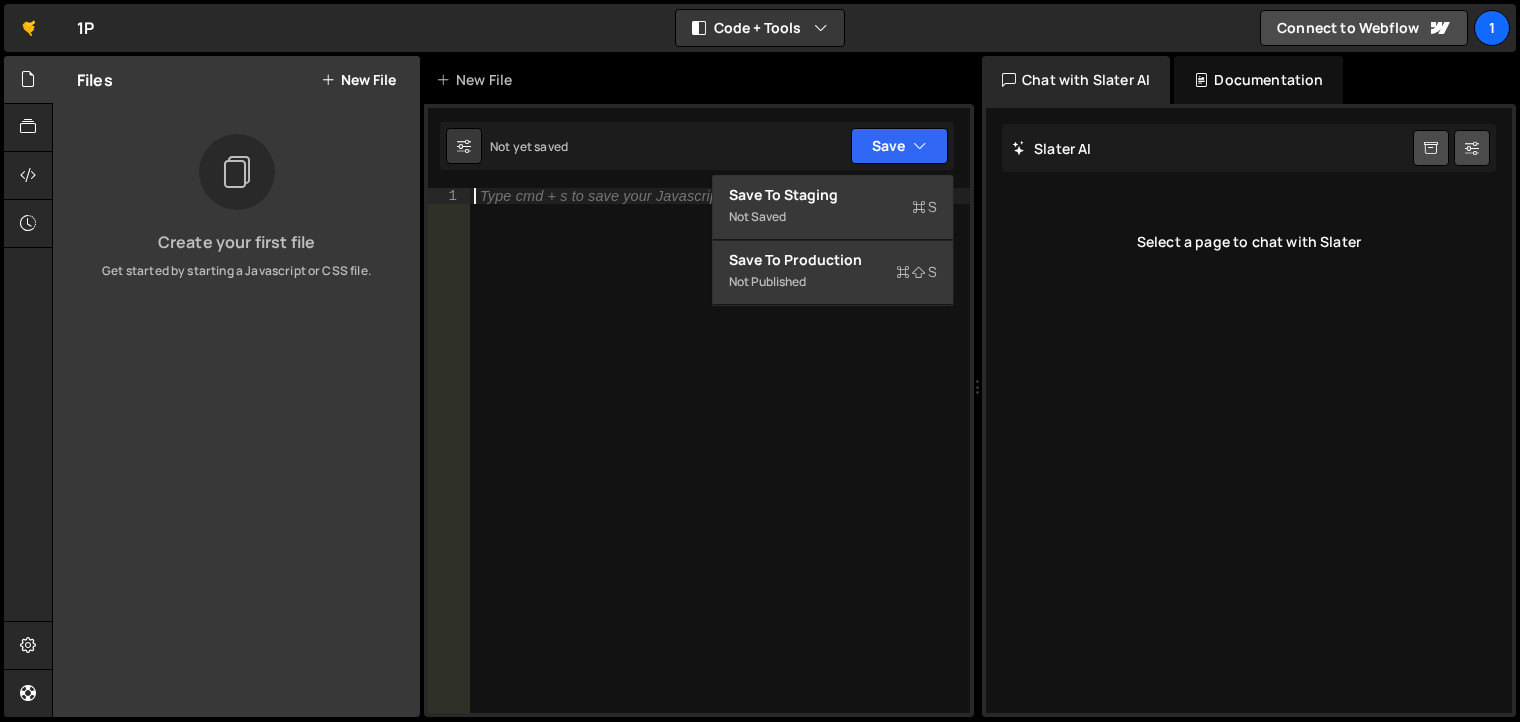 click on "Type cmd + s to save your Javascript file." at bounding box center [720, 466] 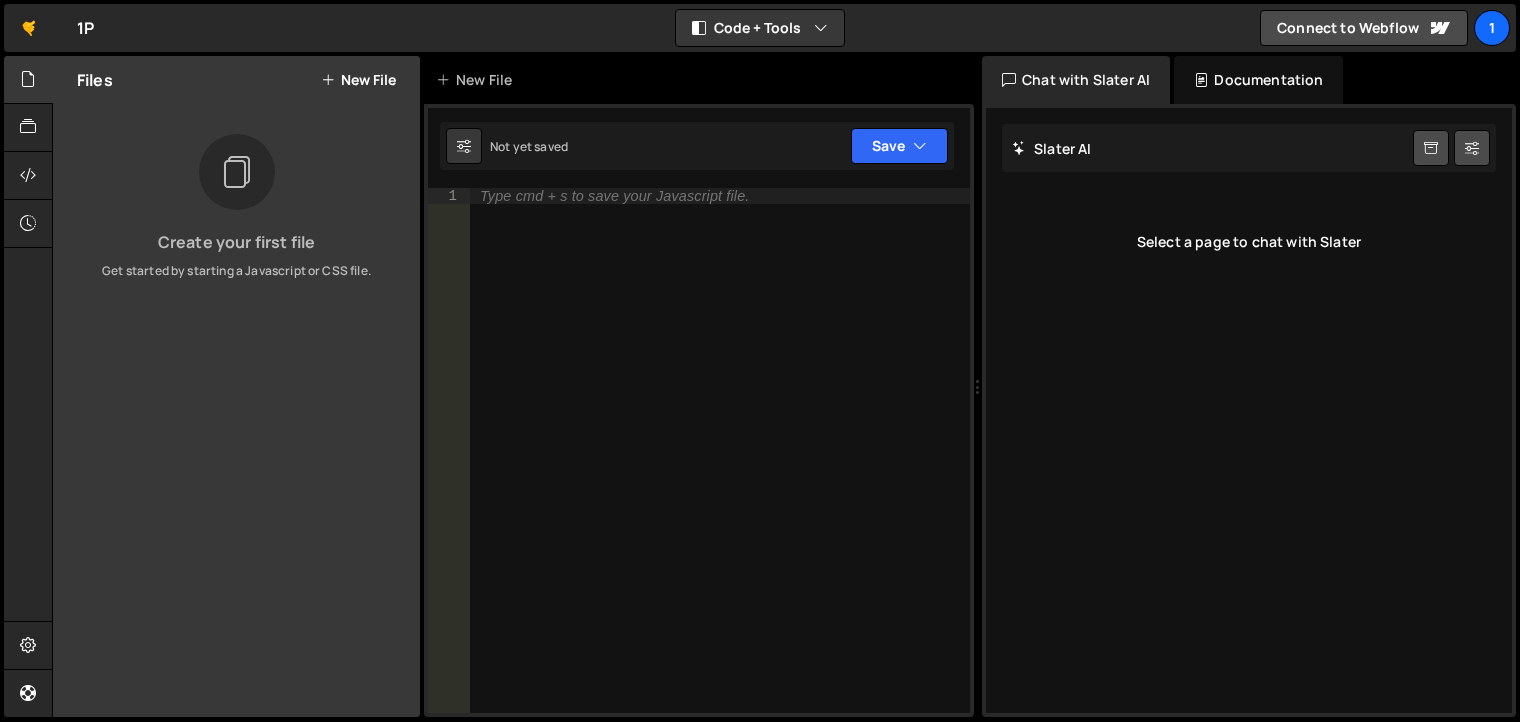 click on "New File" at bounding box center (358, 80) 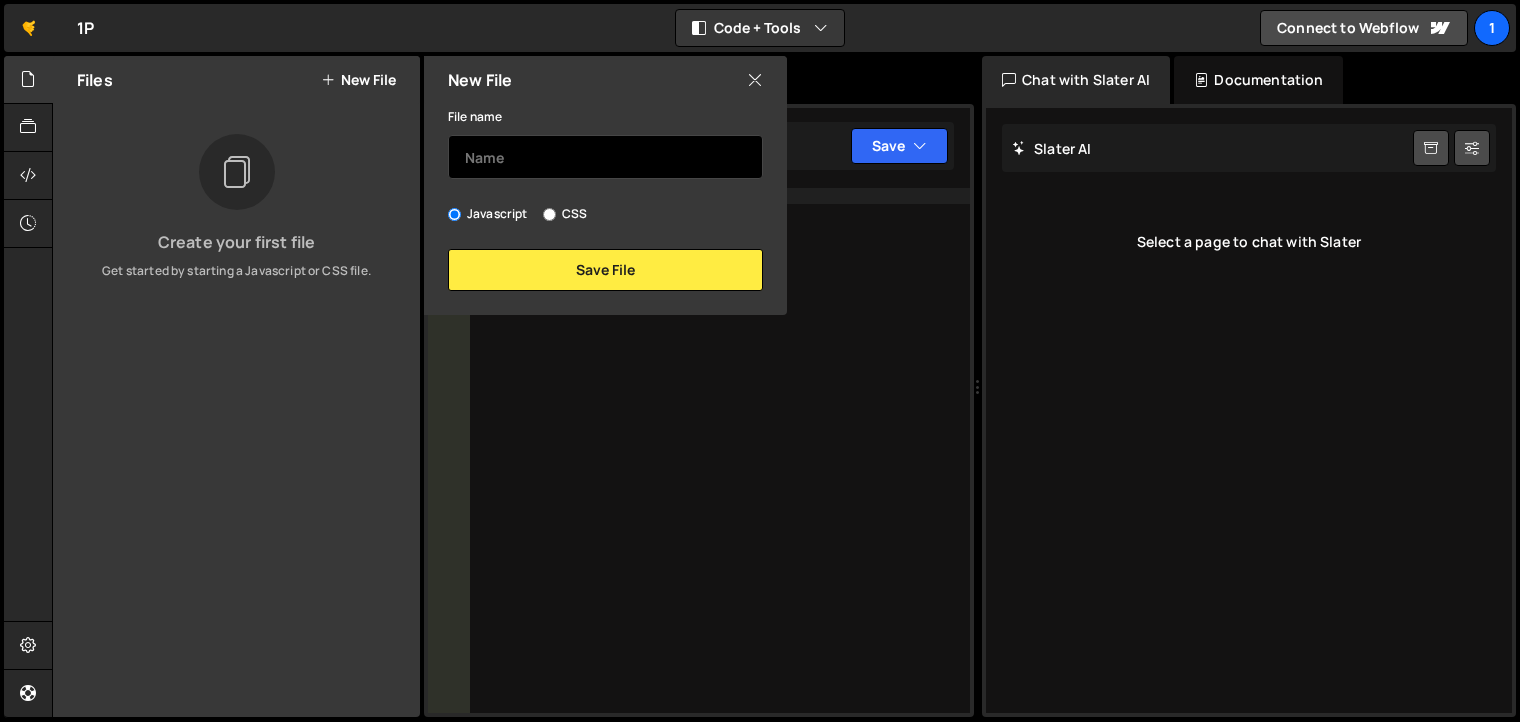 click at bounding box center (605, 157) 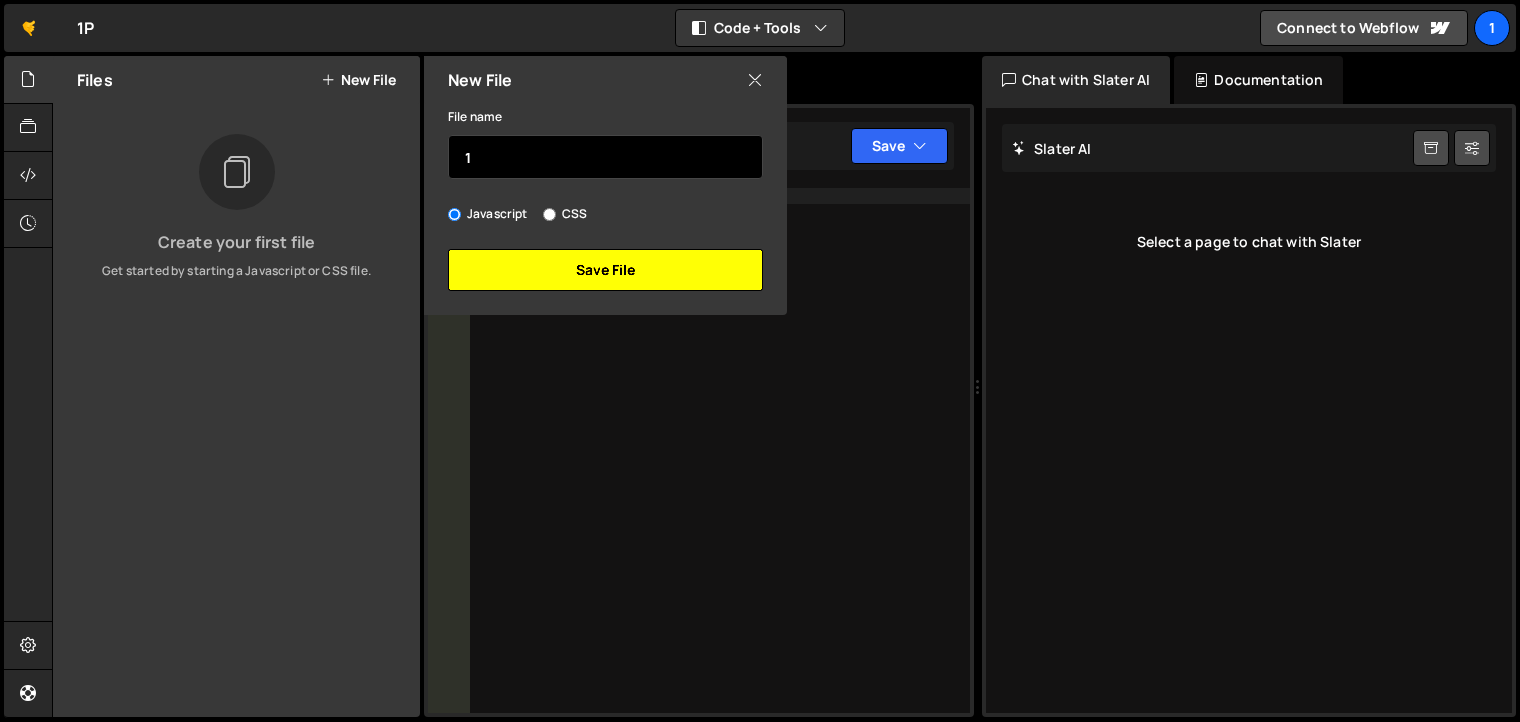 type on "1" 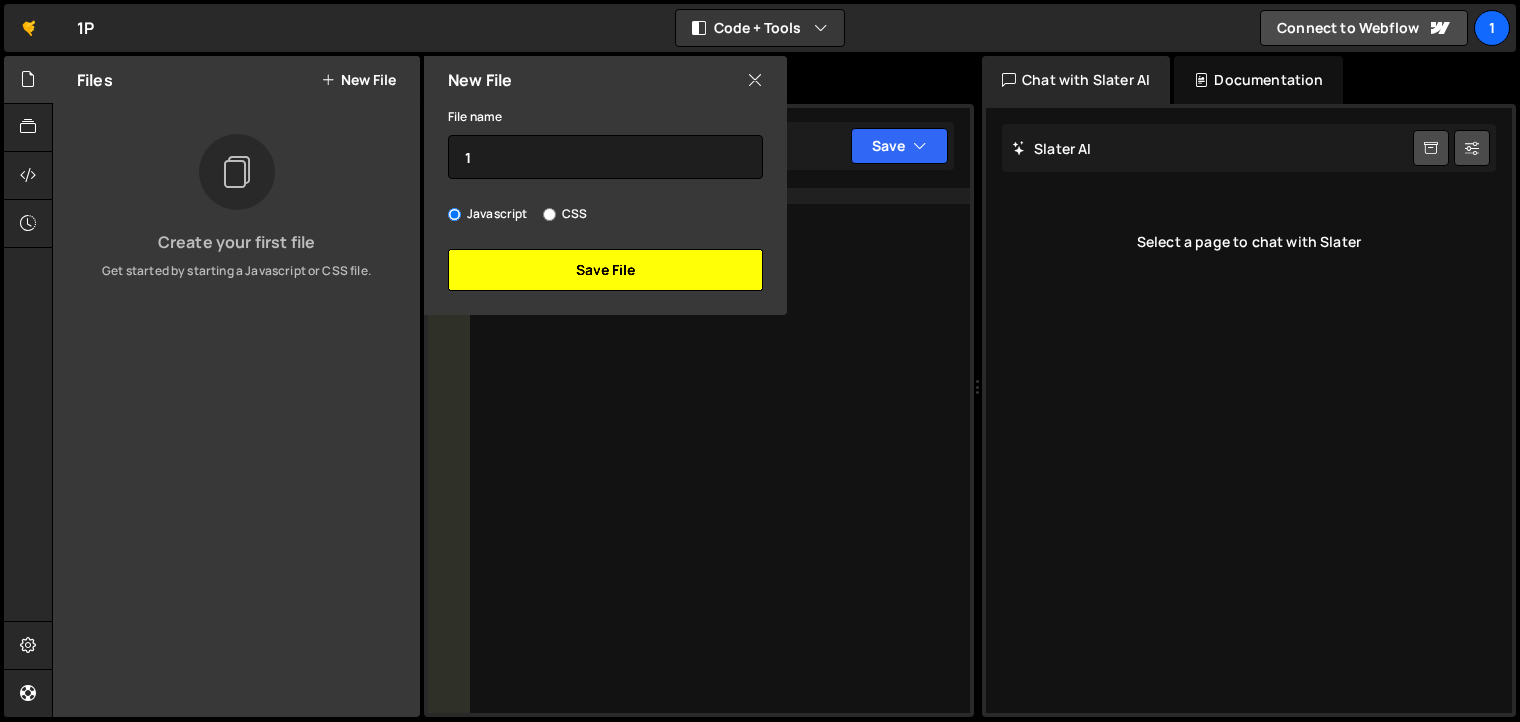 click on "Save File" at bounding box center [605, 270] 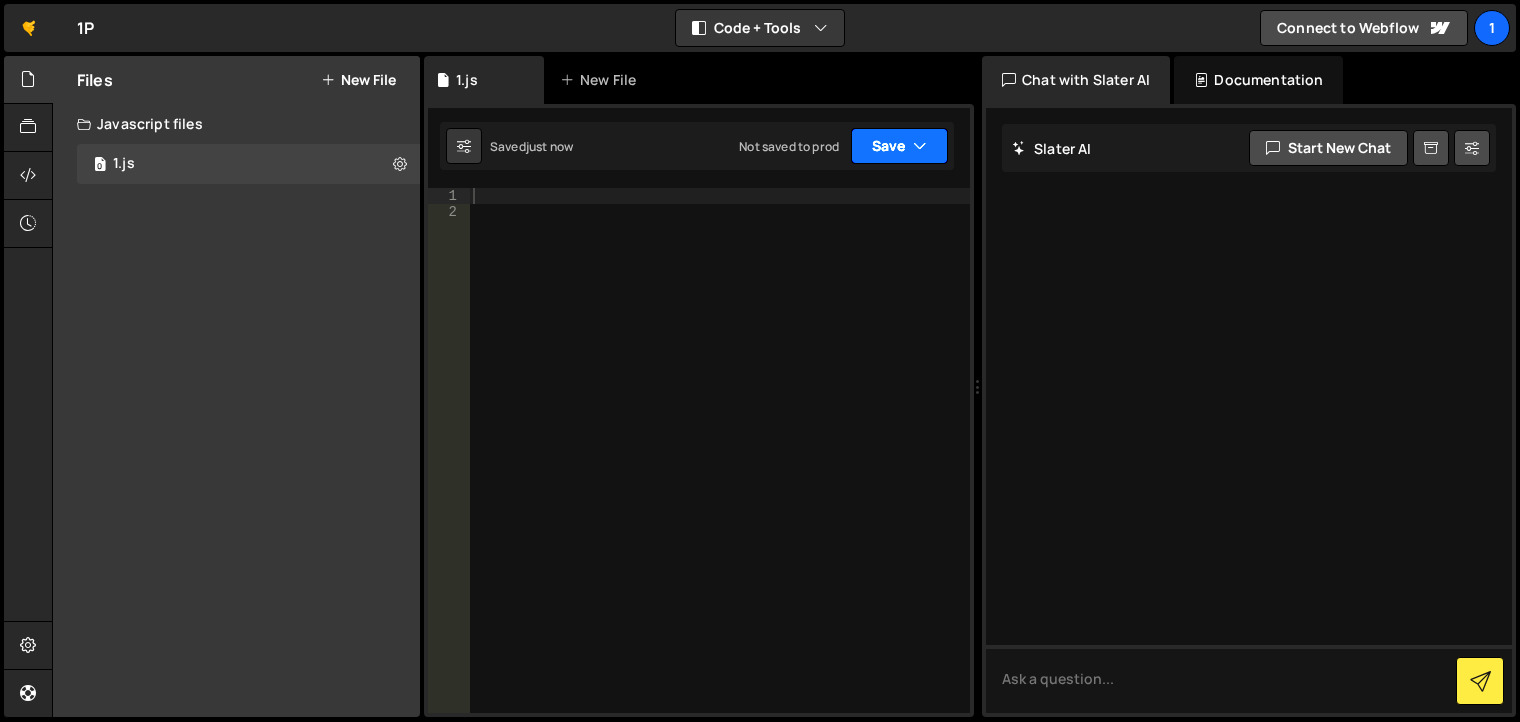 click at bounding box center [920, 146] 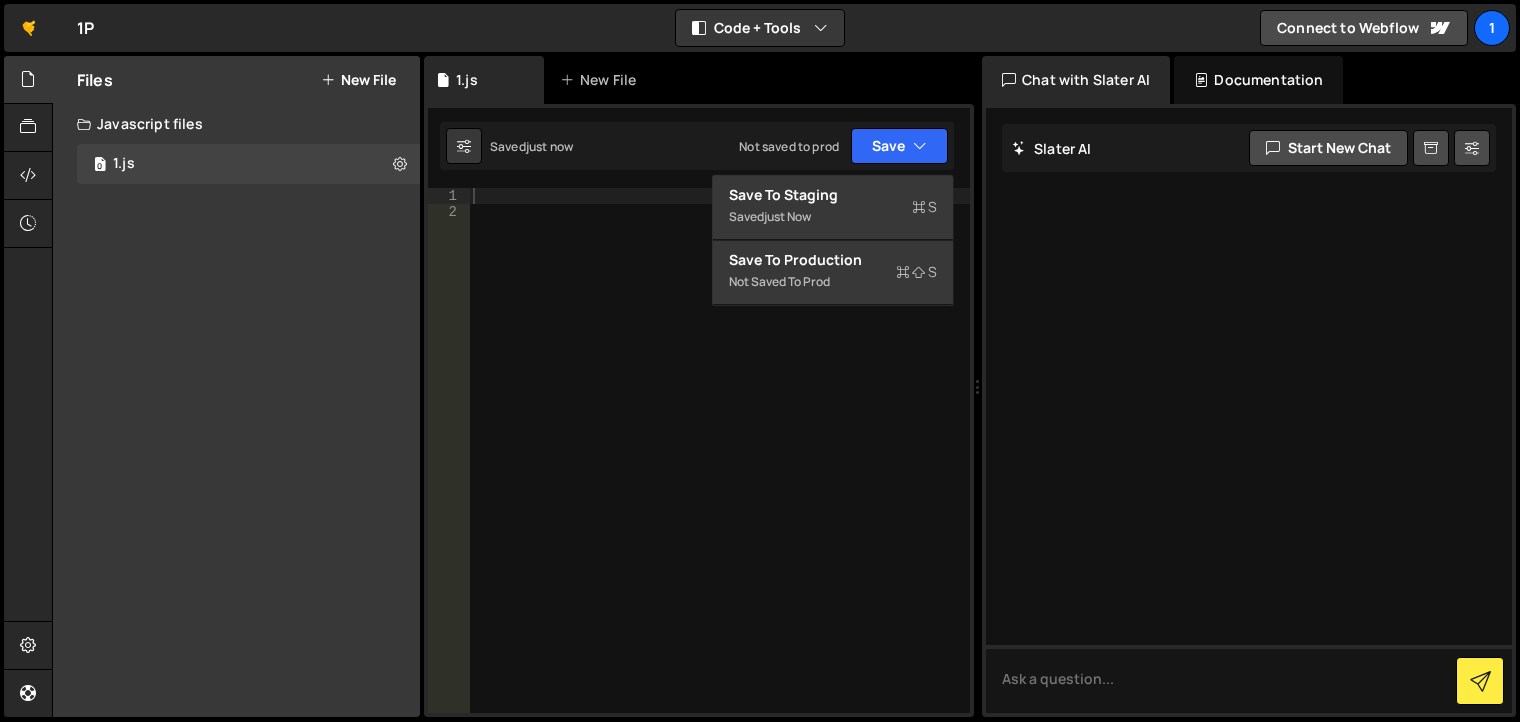 type 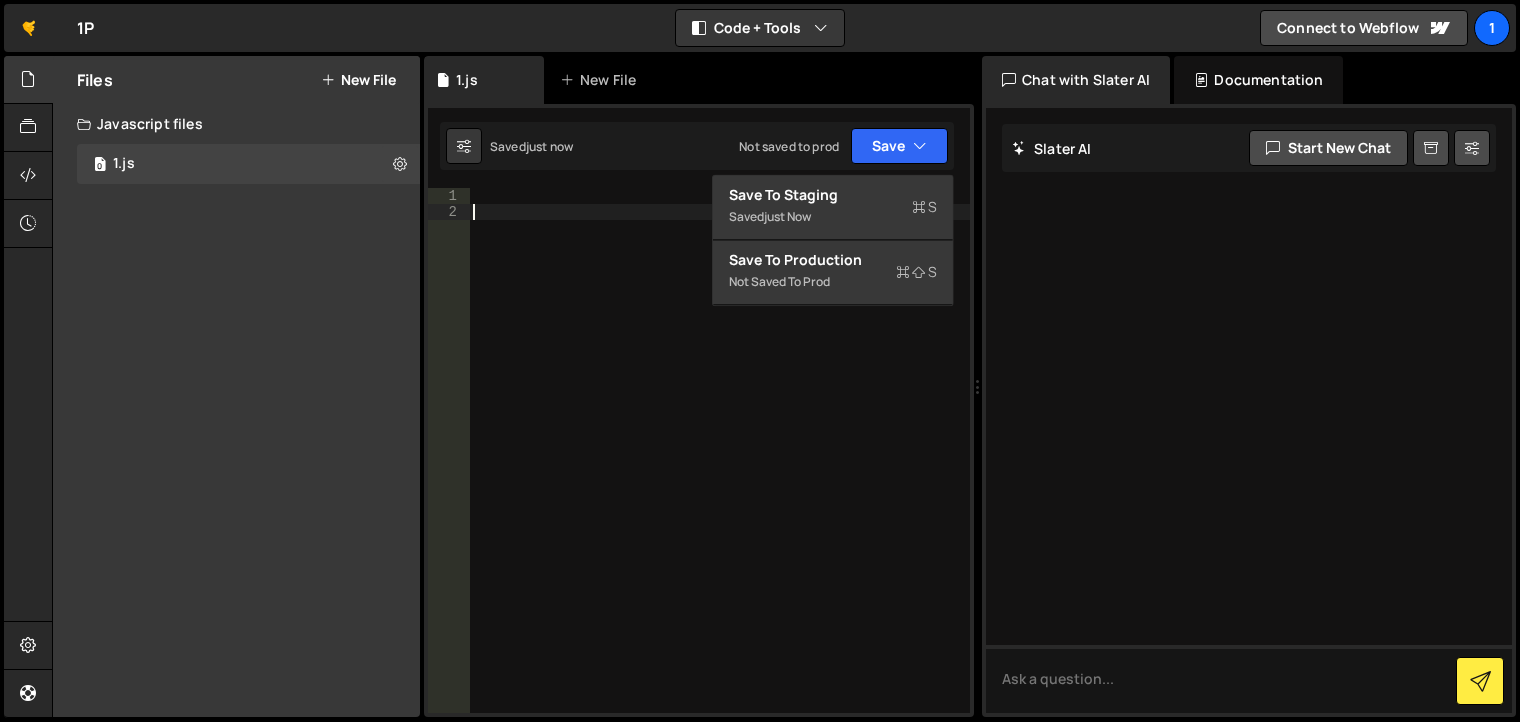 click at bounding box center (719, 466) 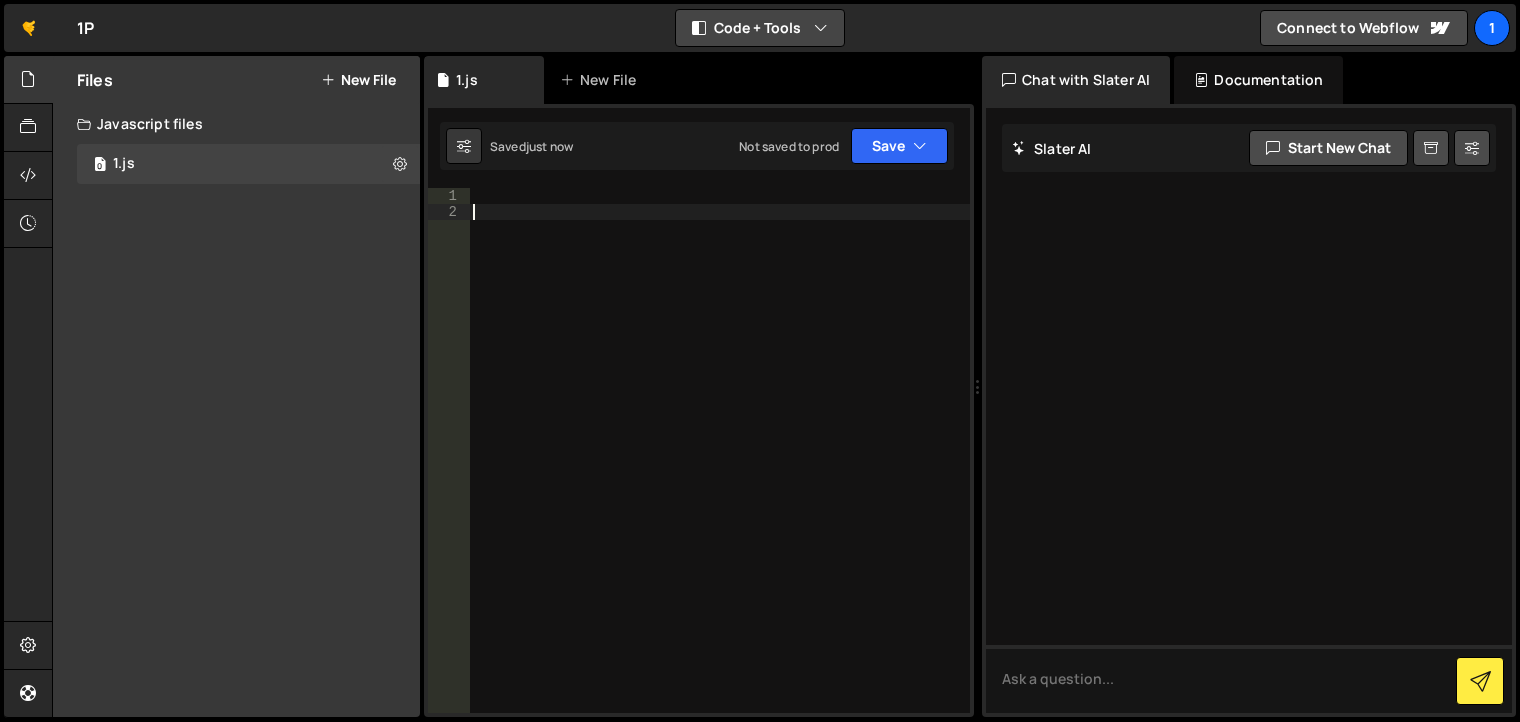 click on "Code + Tools" at bounding box center [760, 28] 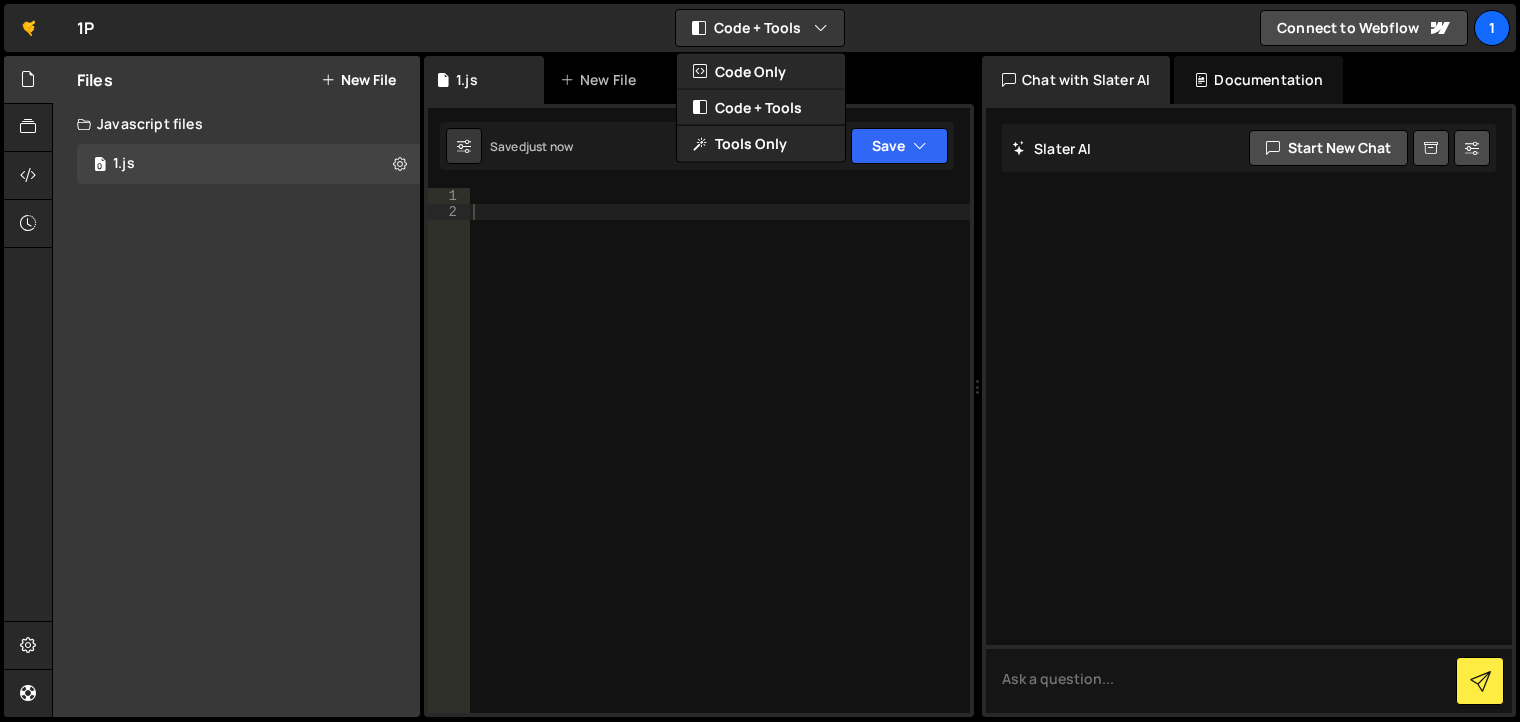 click at bounding box center (719, 466) 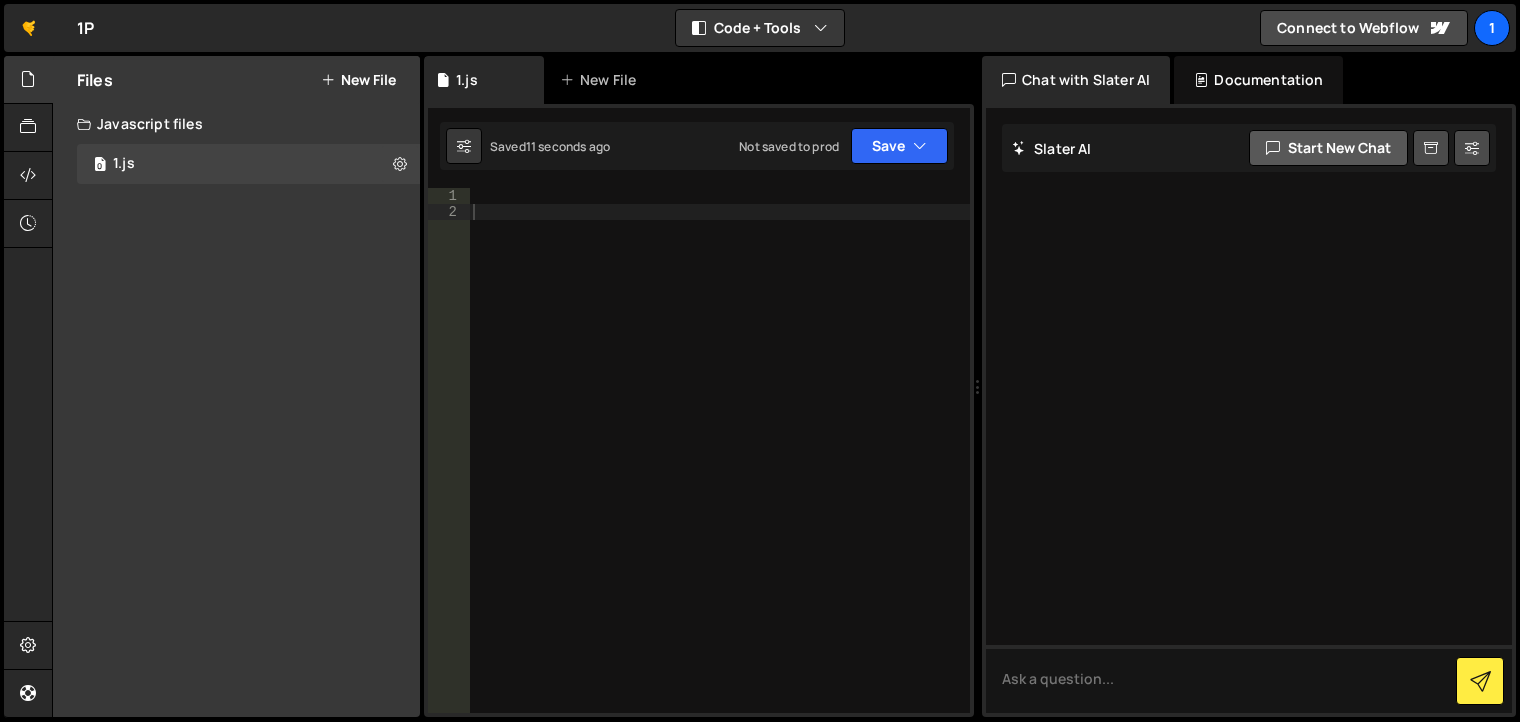click on "Start new chat" at bounding box center [1328, 148] 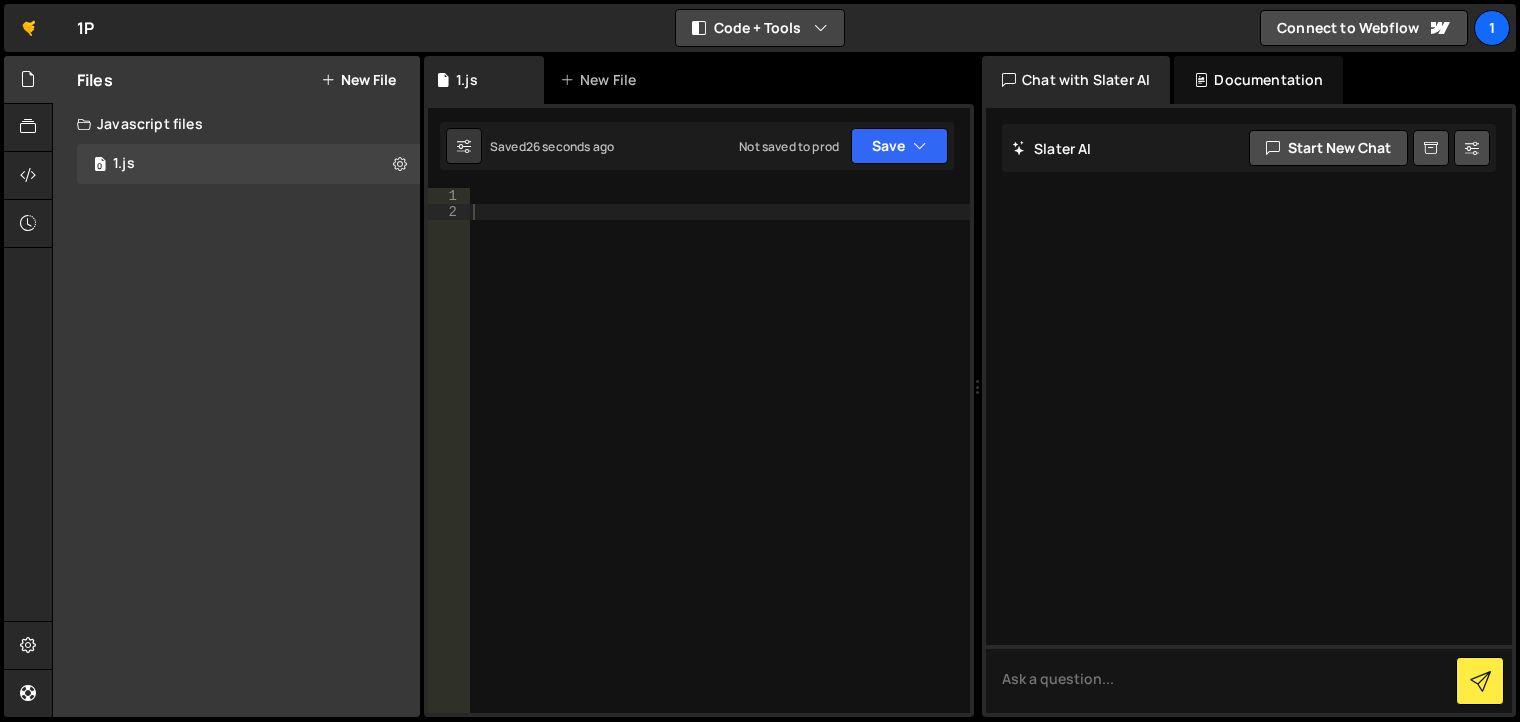 click at bounding box center (821, 28) 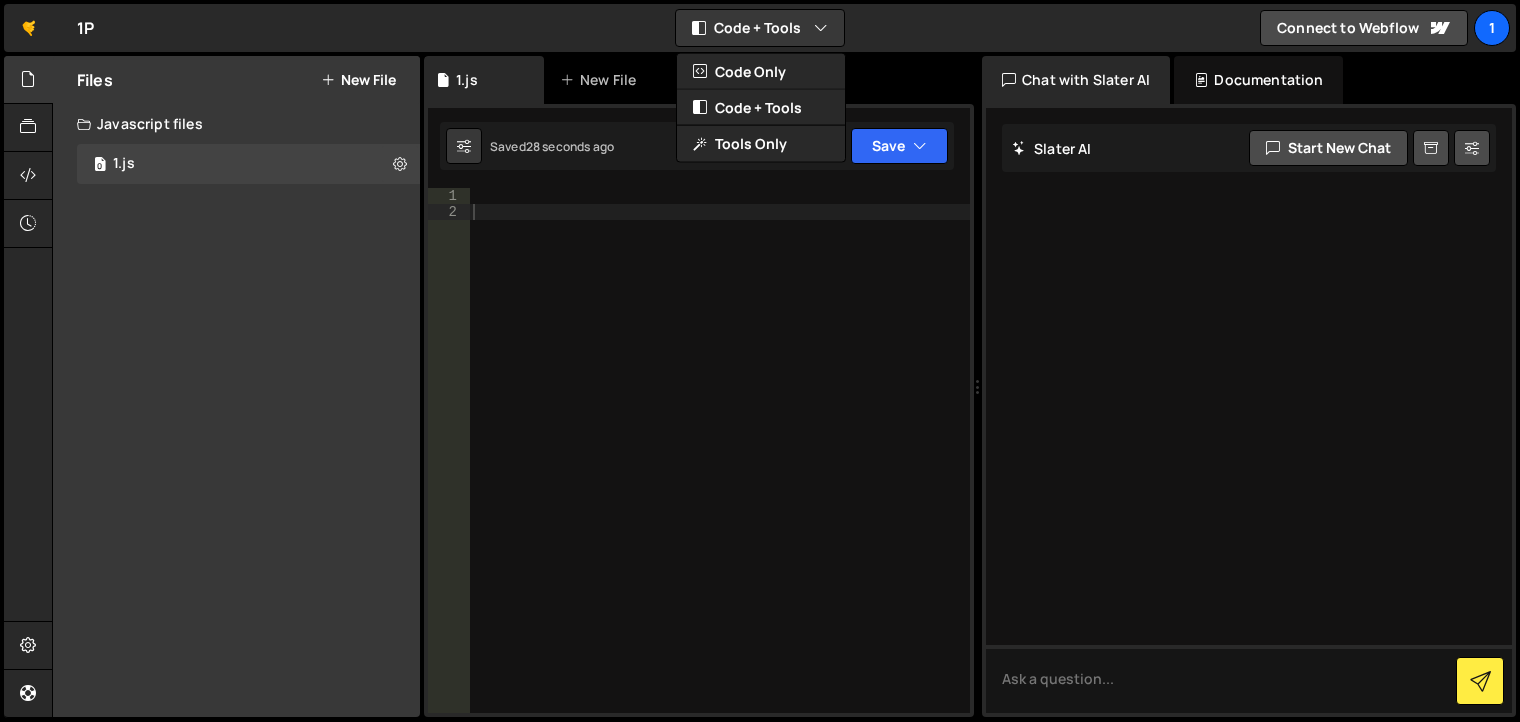 click at bounding box center [1249, 410] 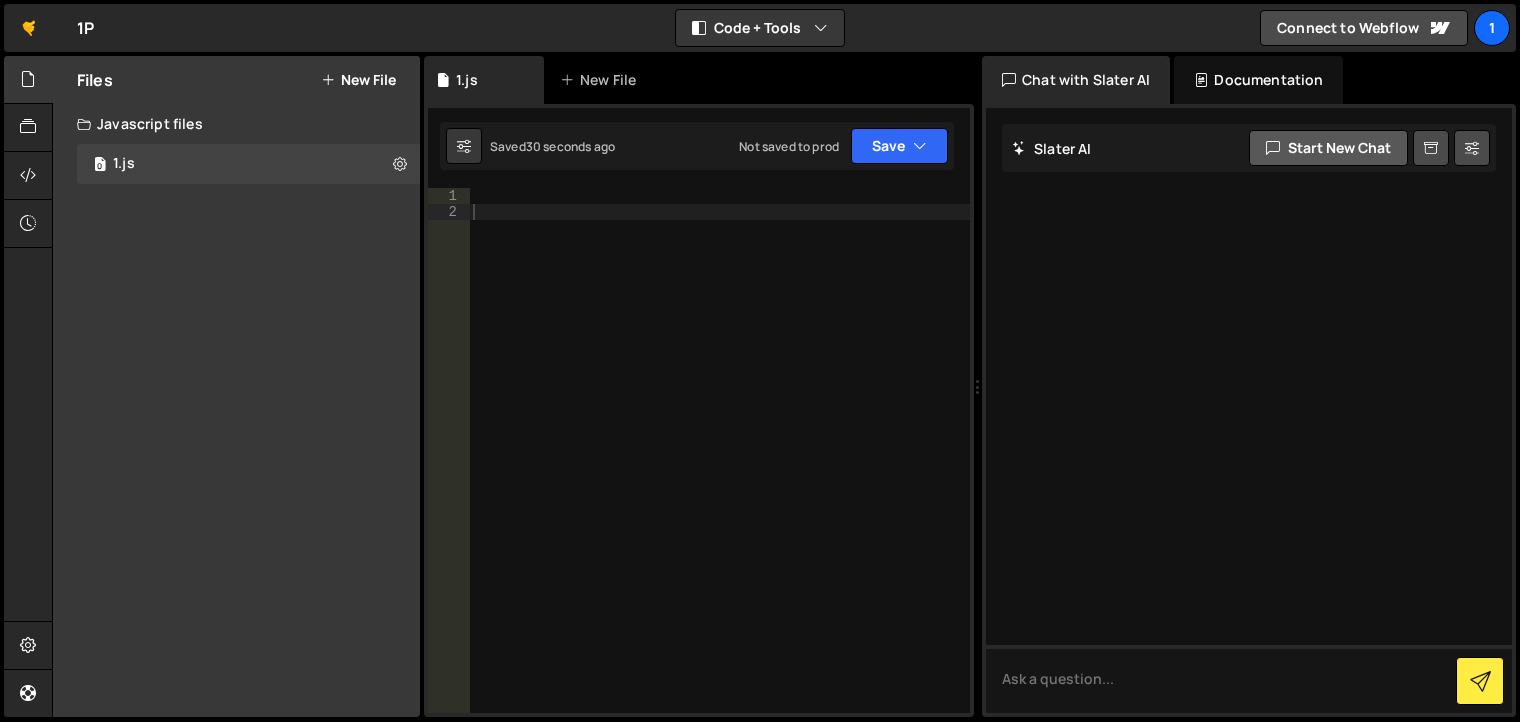 drag, startPoint x: 1363, startPoint y: 143, endPoint x: 1281, endPoint y: 585, distance: 449.542 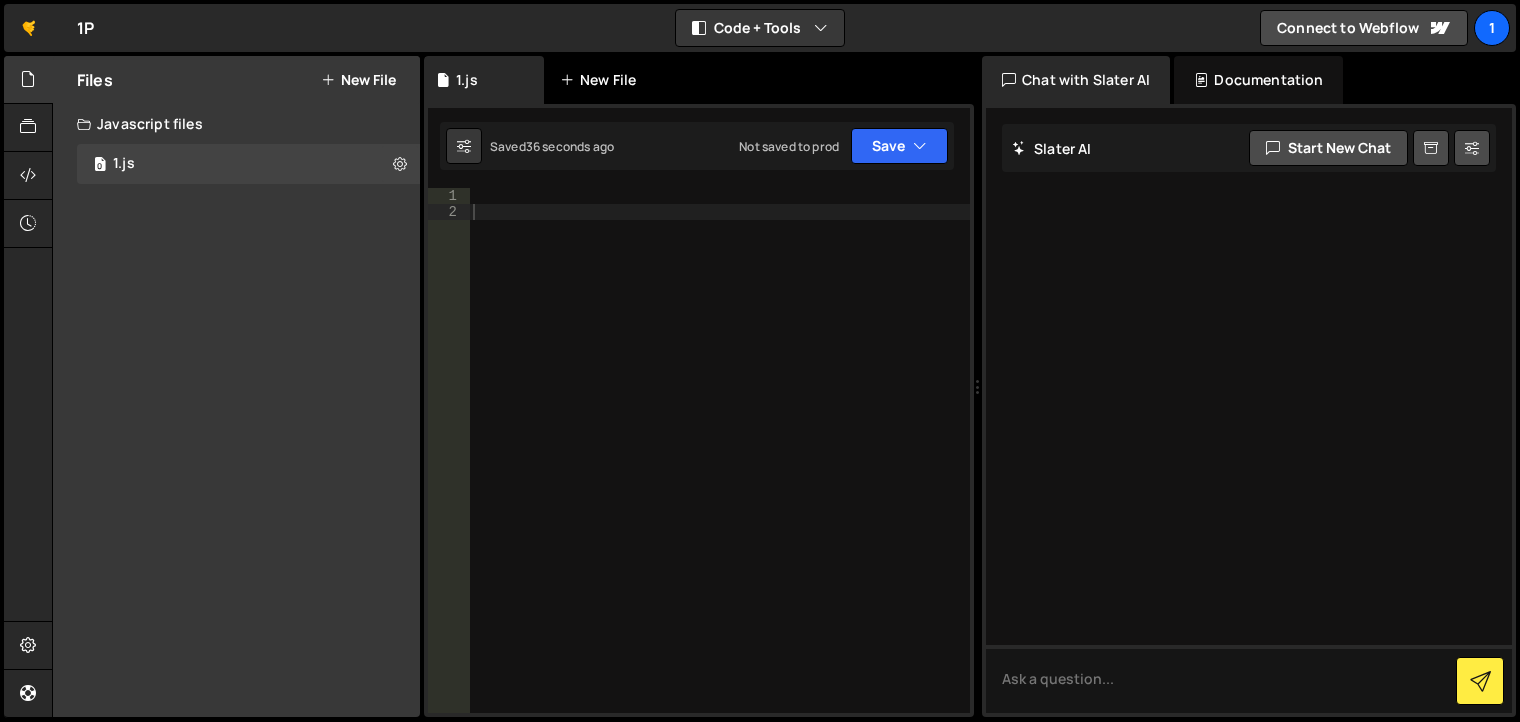 click on "New File" at bounding box center (602, 80) 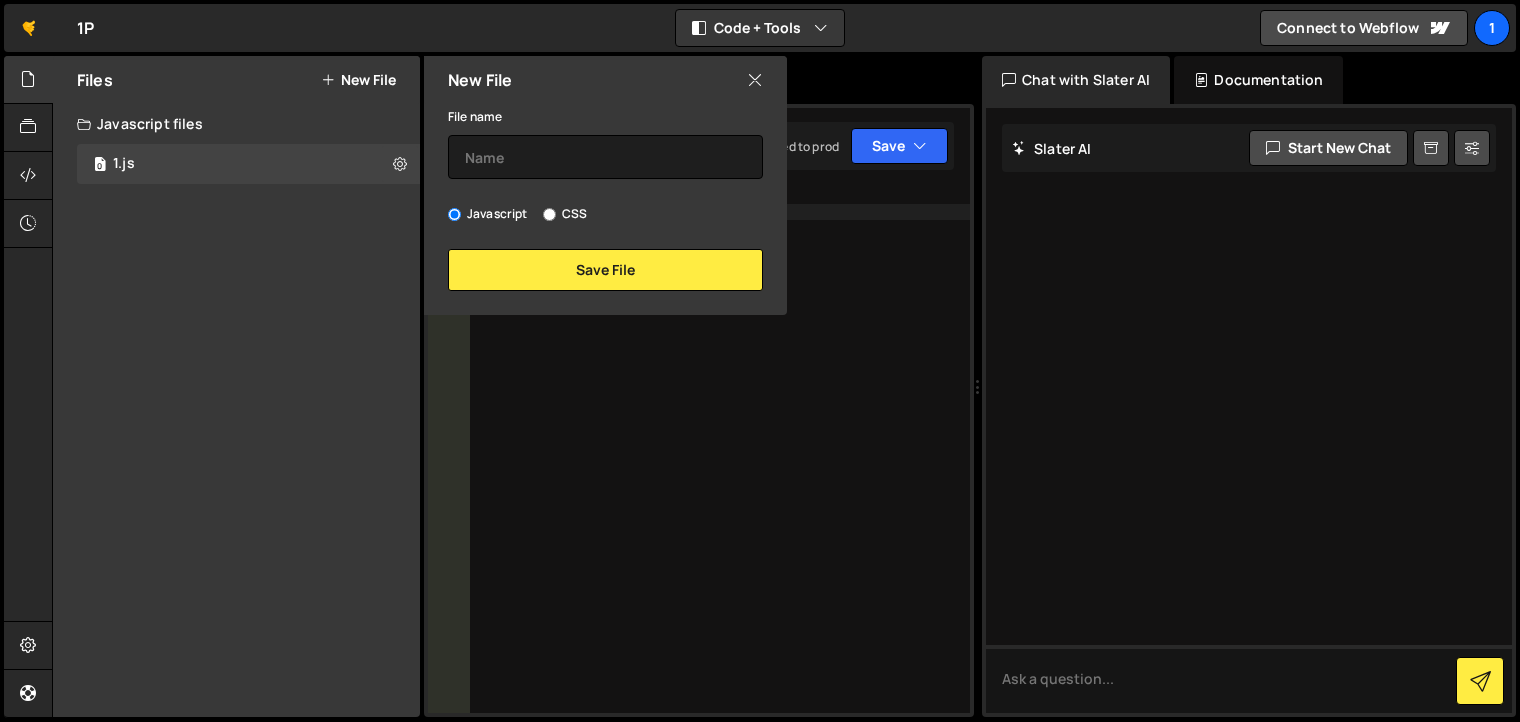 click at bounding box center [755, 80] 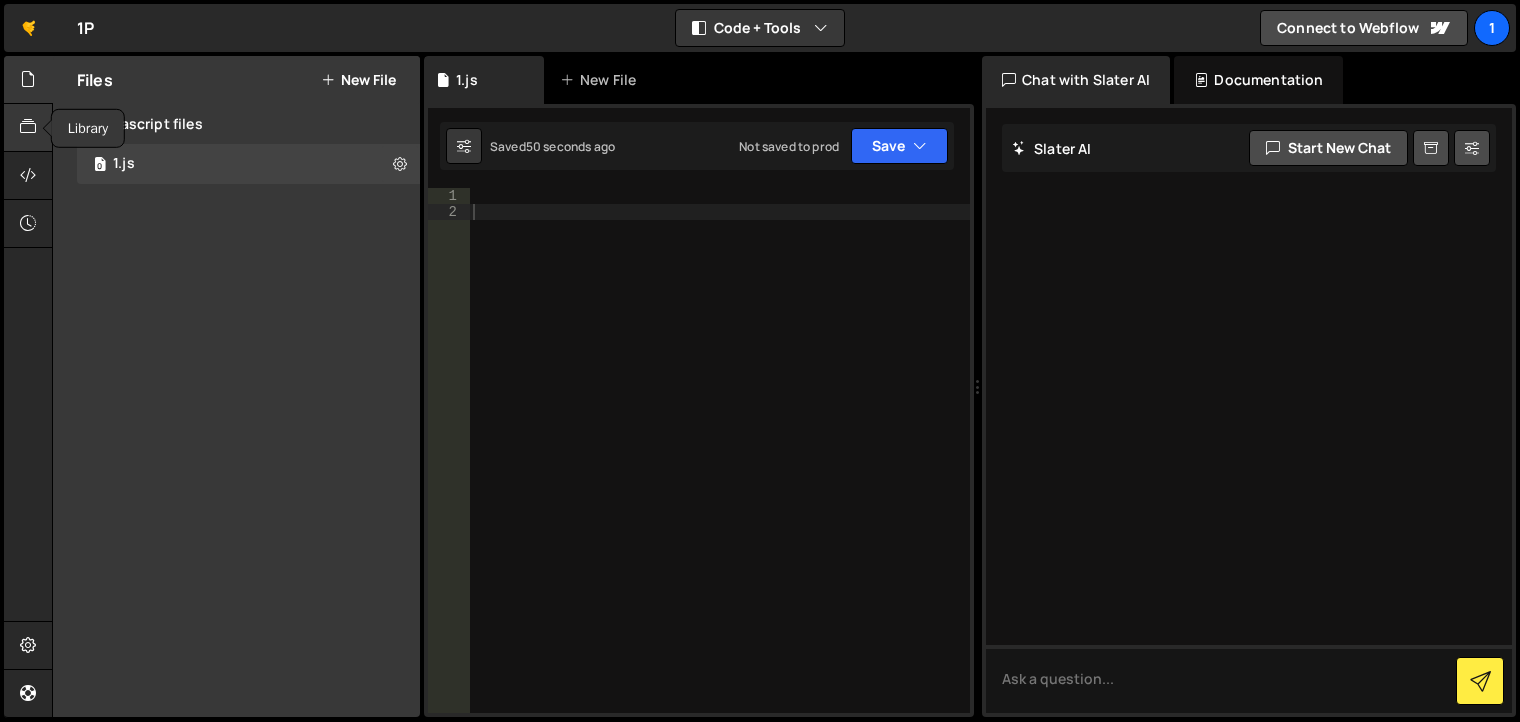 click at bounding box center [28, 128] 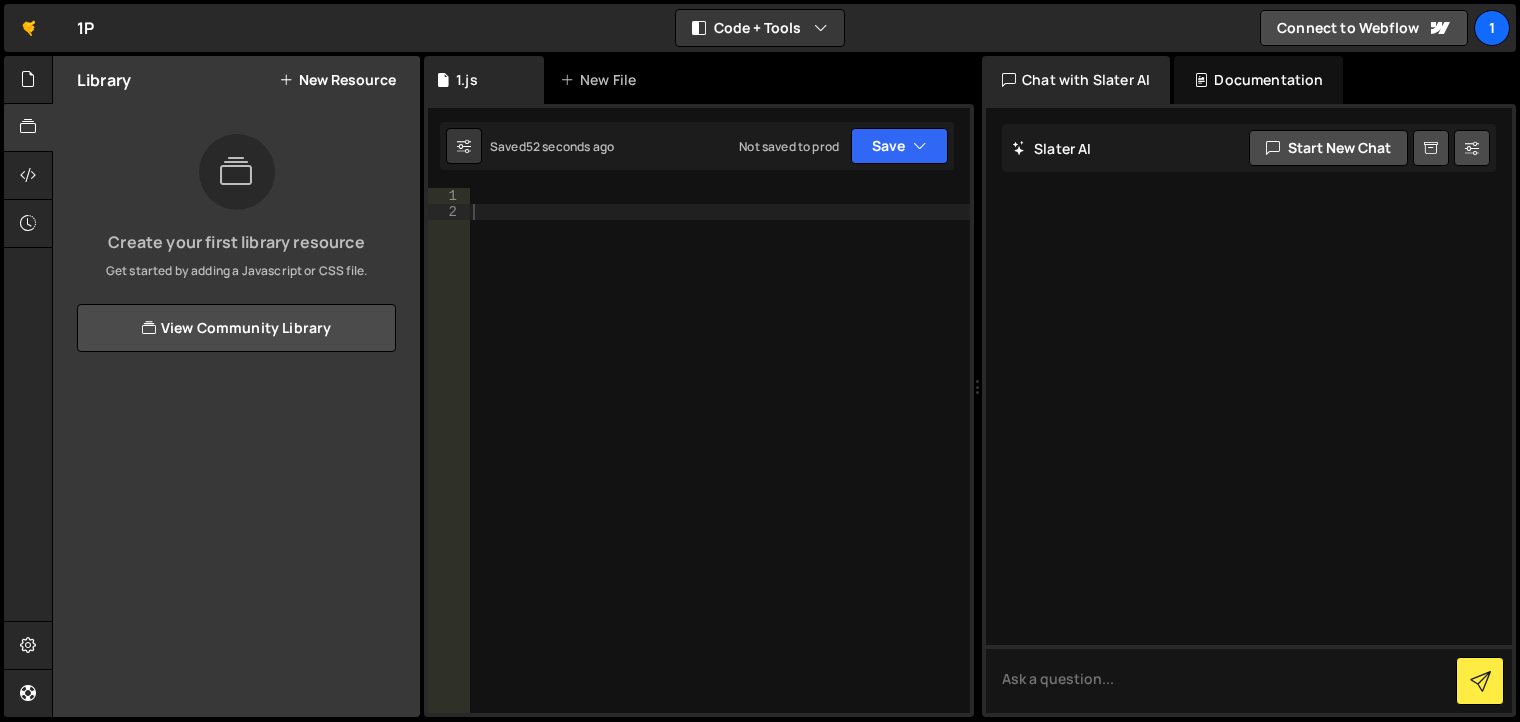 click on "New Resource" at bounding box center (337, 80) 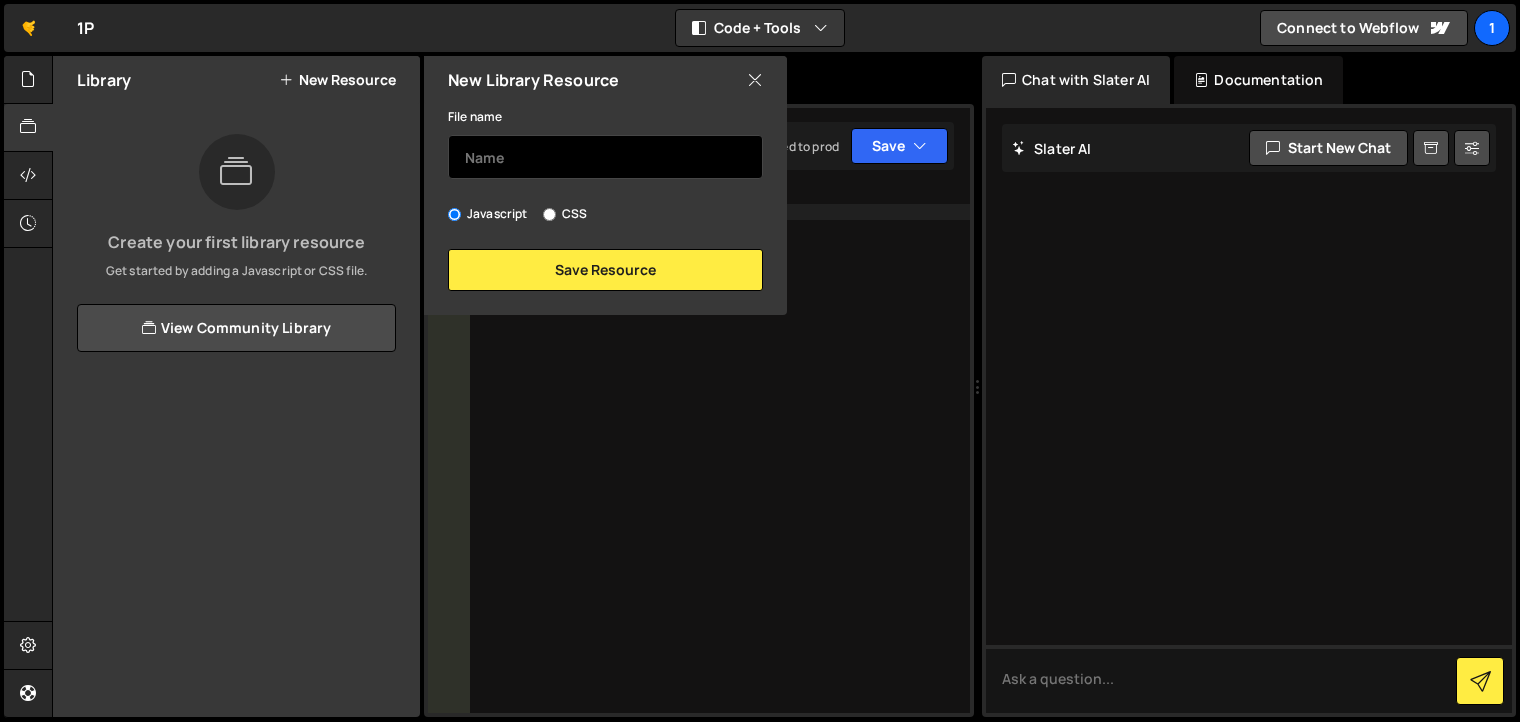 click at bounding box center [605, 157] 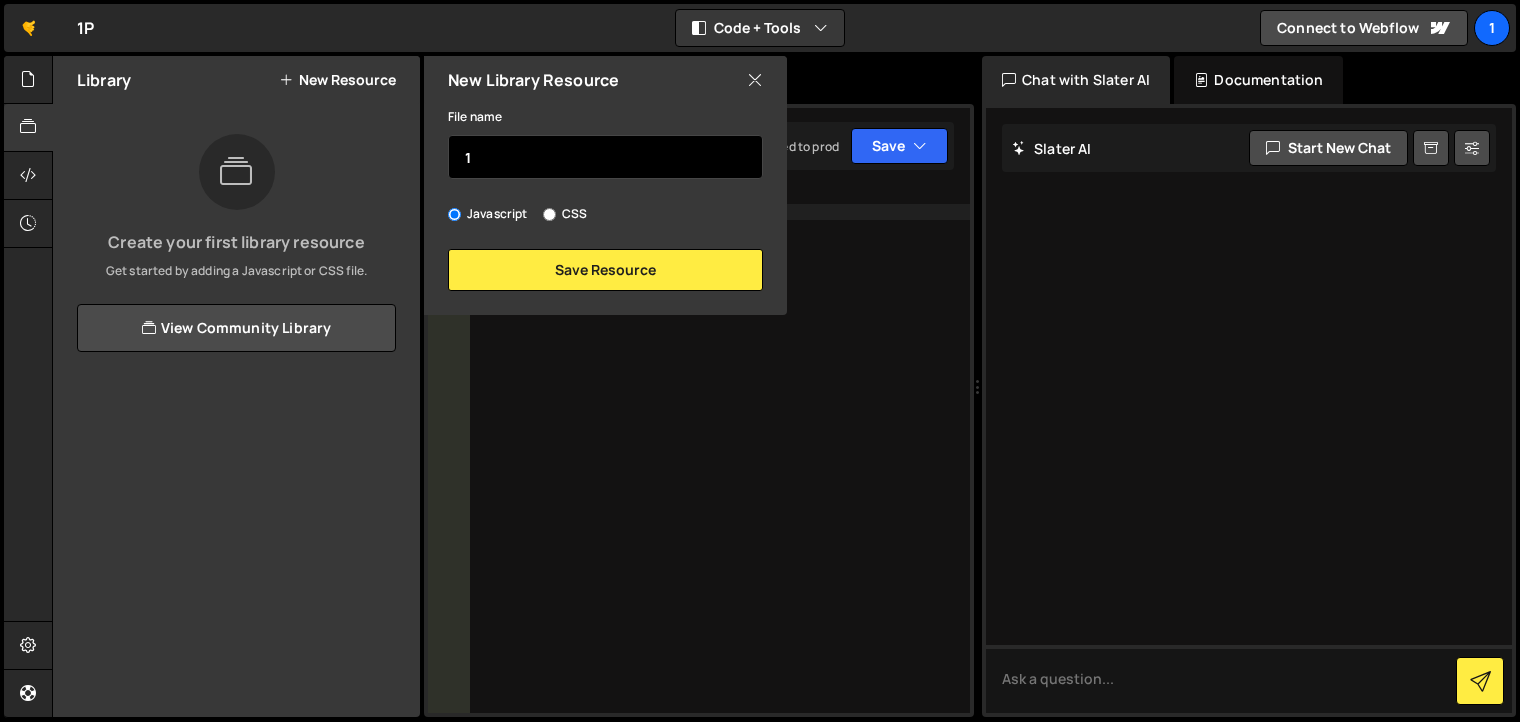 type on "1" 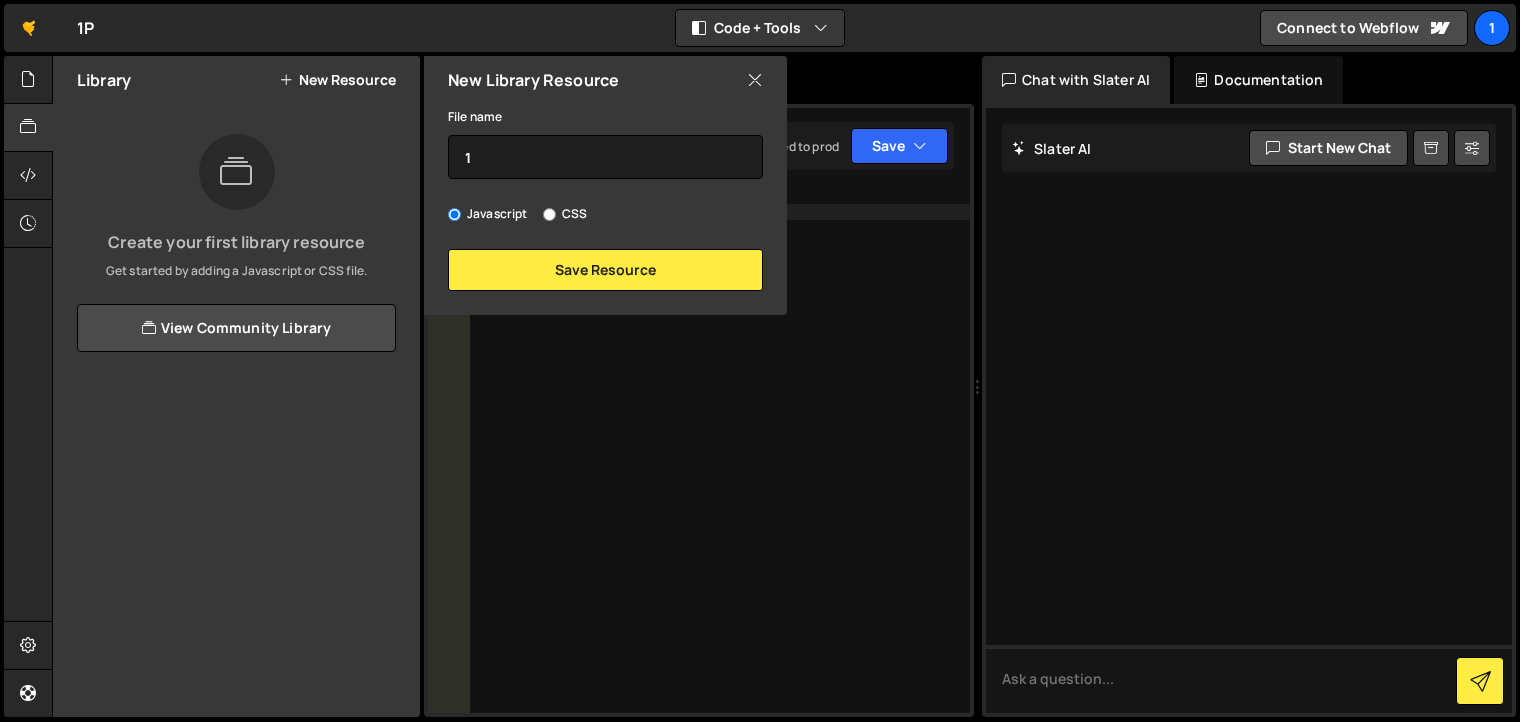 click at bounding box center (755, 80) 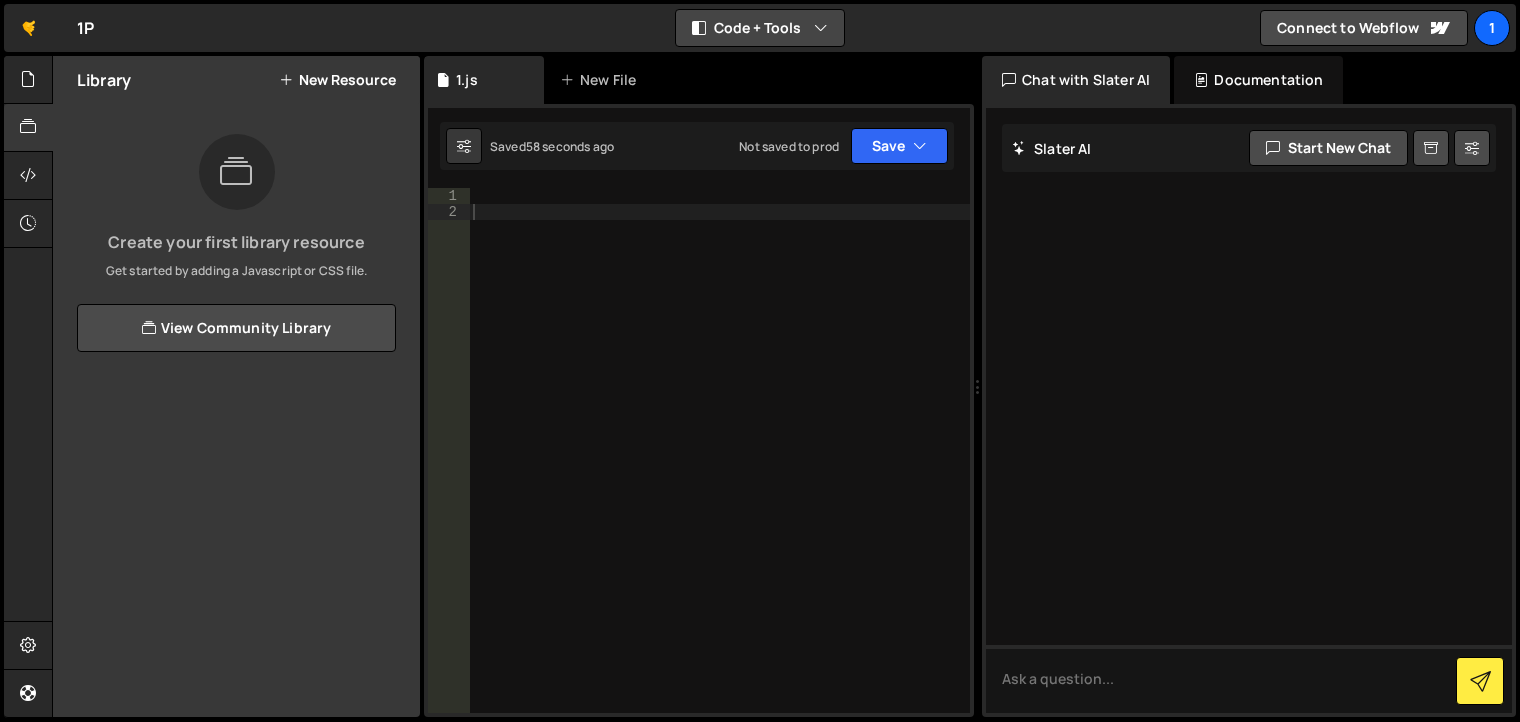click on "Code + Tools" at bounding box center (760, 28) 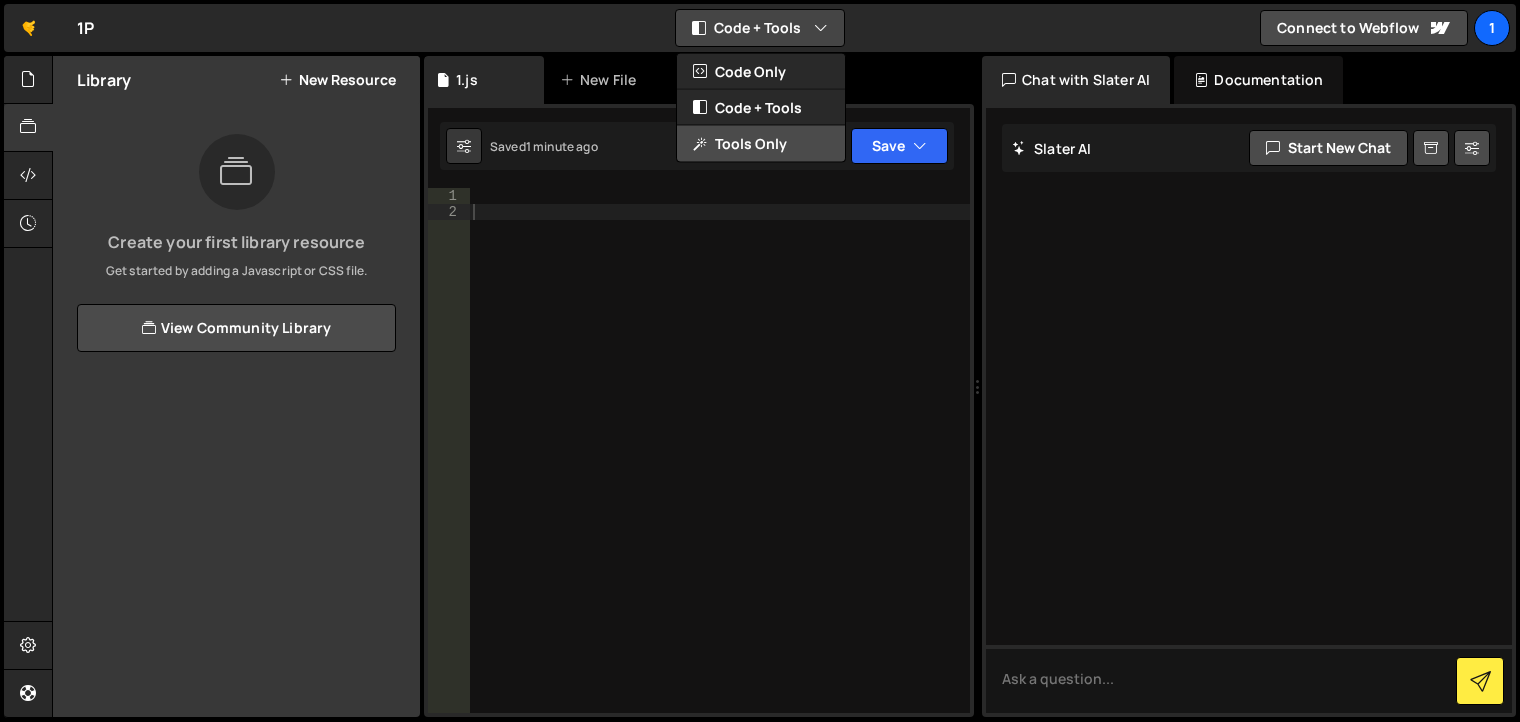 click on "Tools Only" at bounding box center [761, 144] 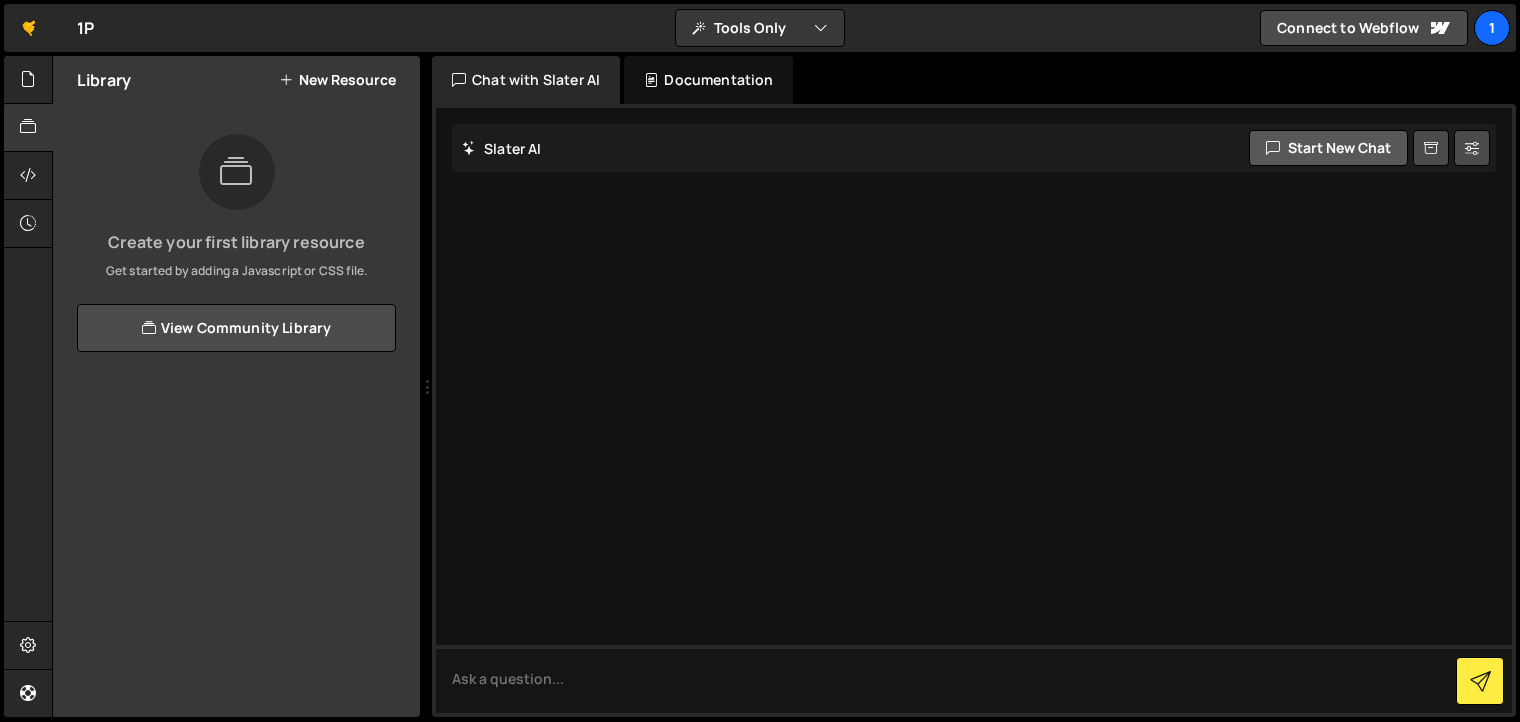 click on "Start new chat" at bounding box center (1328, 148) 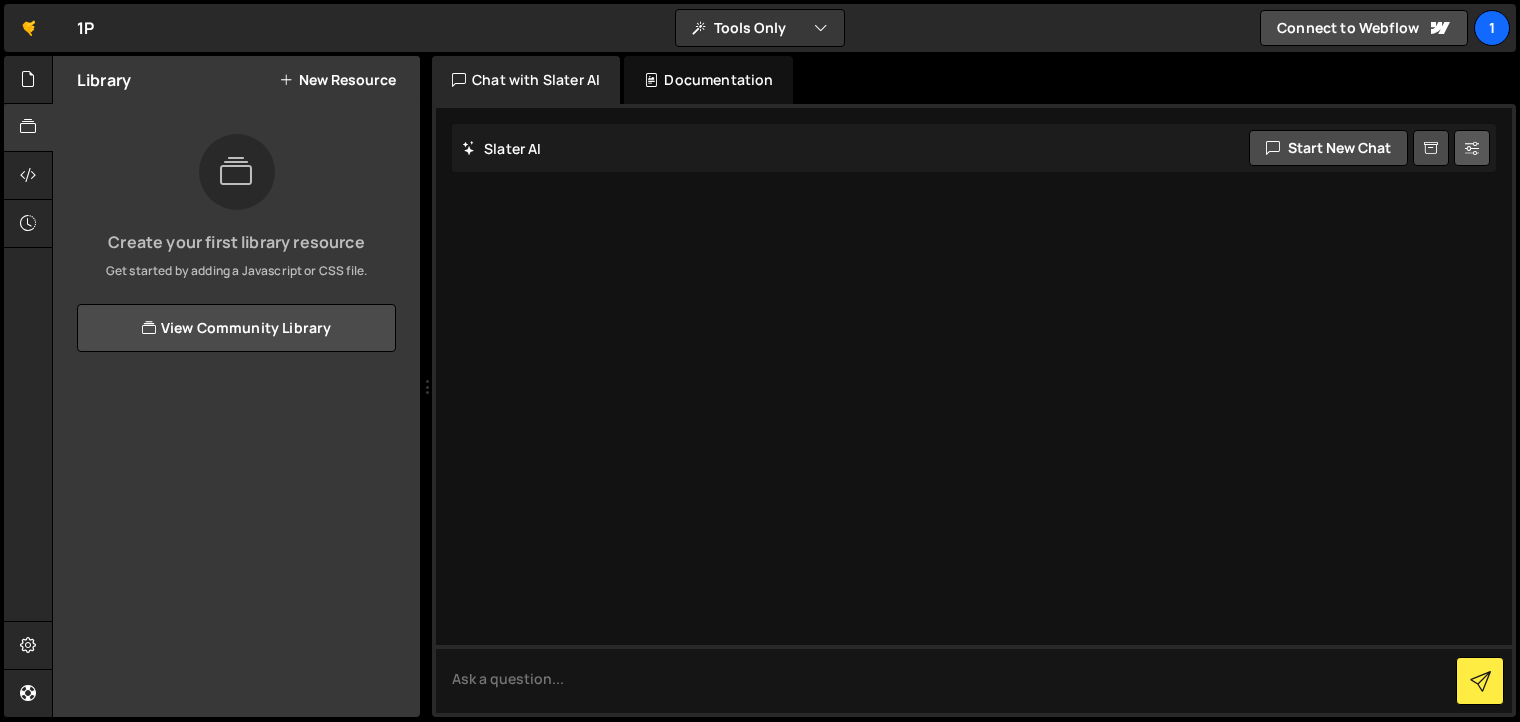 click at bounding box center [1472, 148] 